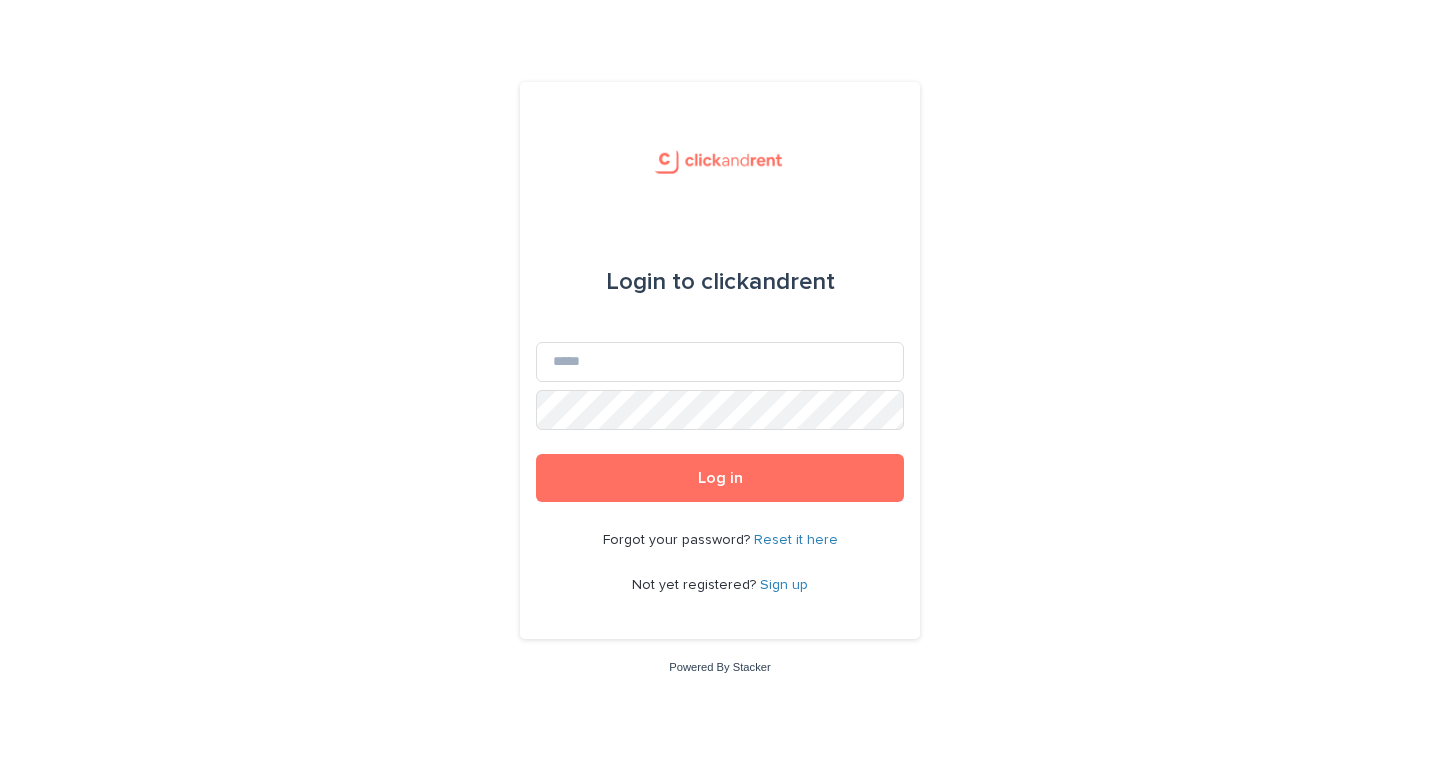 scroll, scrollTop: 0, scrollLeft: 0, axis: both 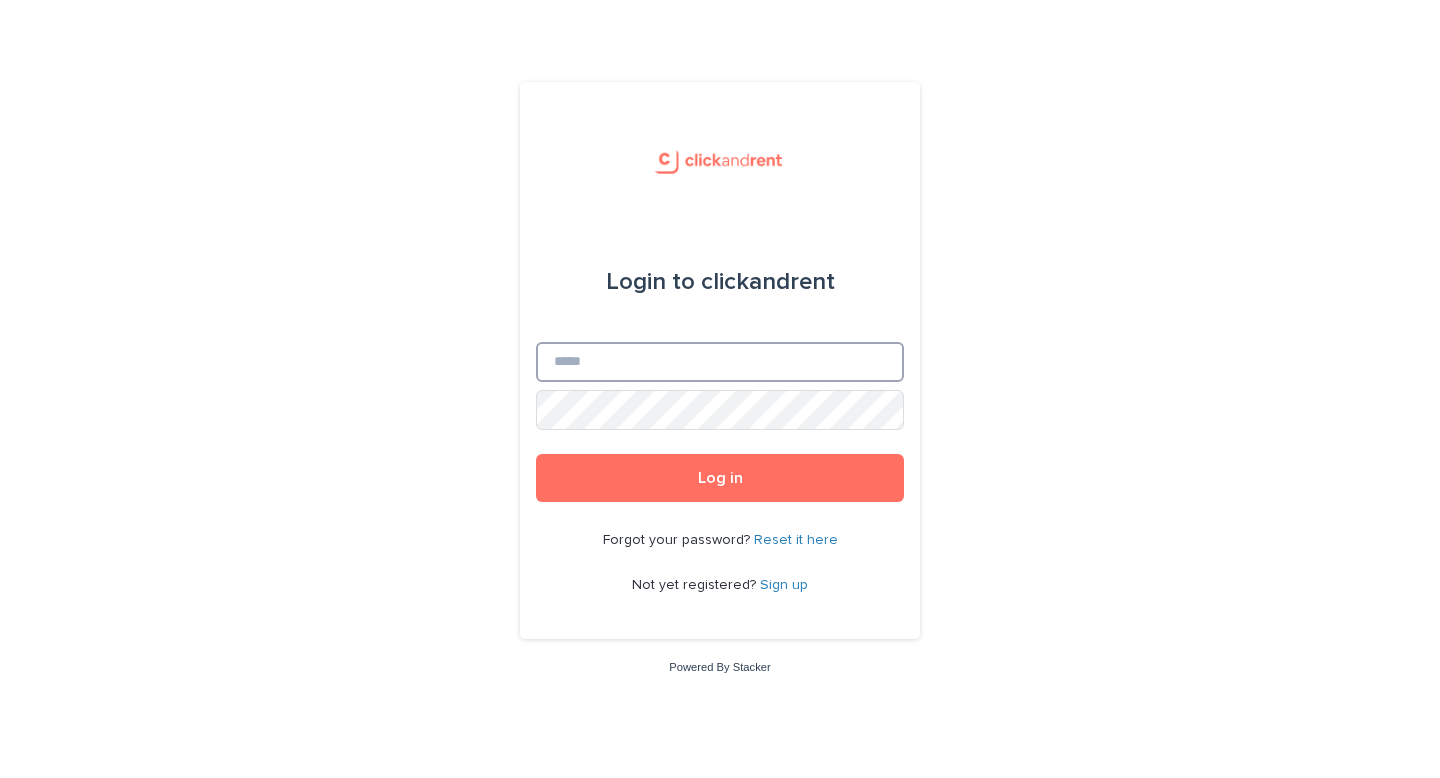 type on "**********" 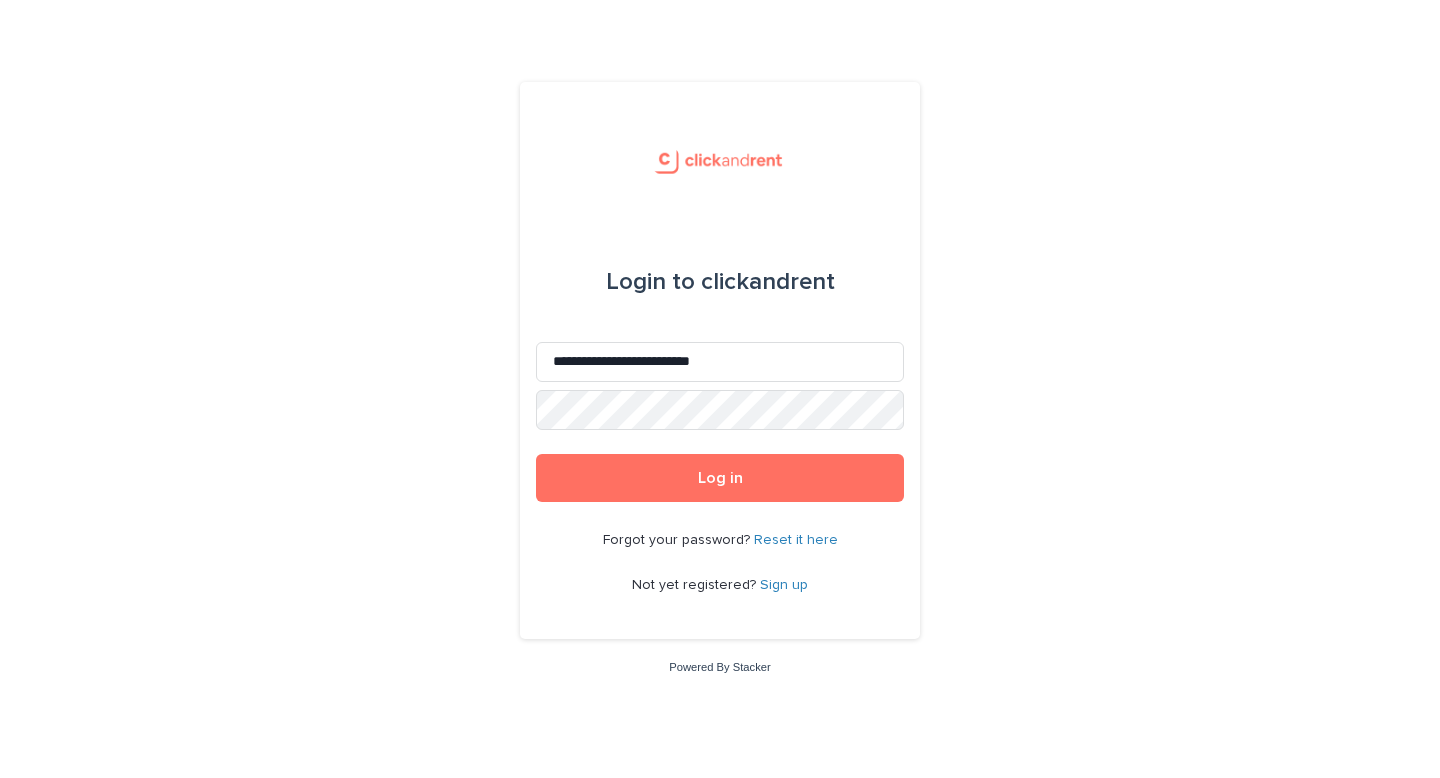 click on "Forgot your password?   Reset it here Not yet registered?   Sign up" at bounding box center (720, 563) 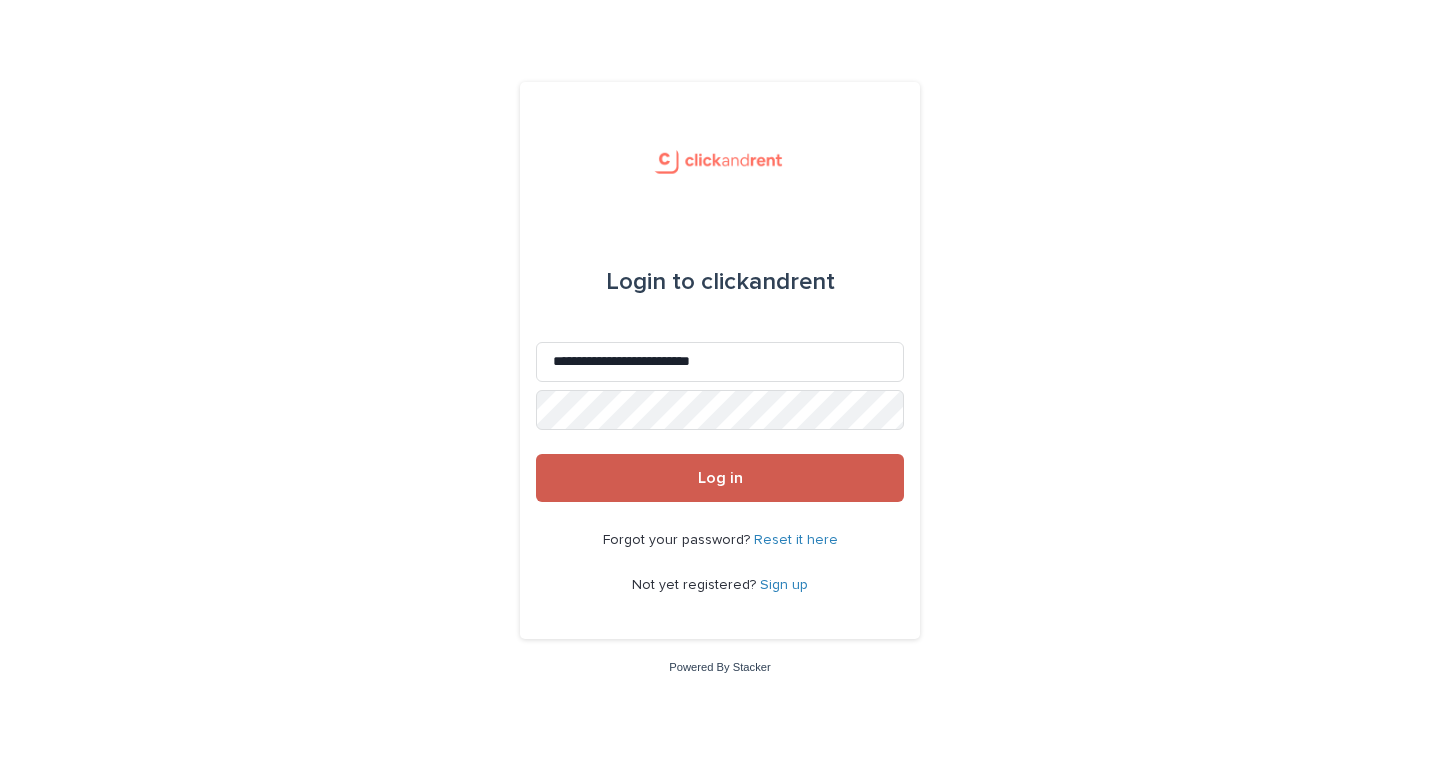click on "Log in" at bounding box center (720, 478) 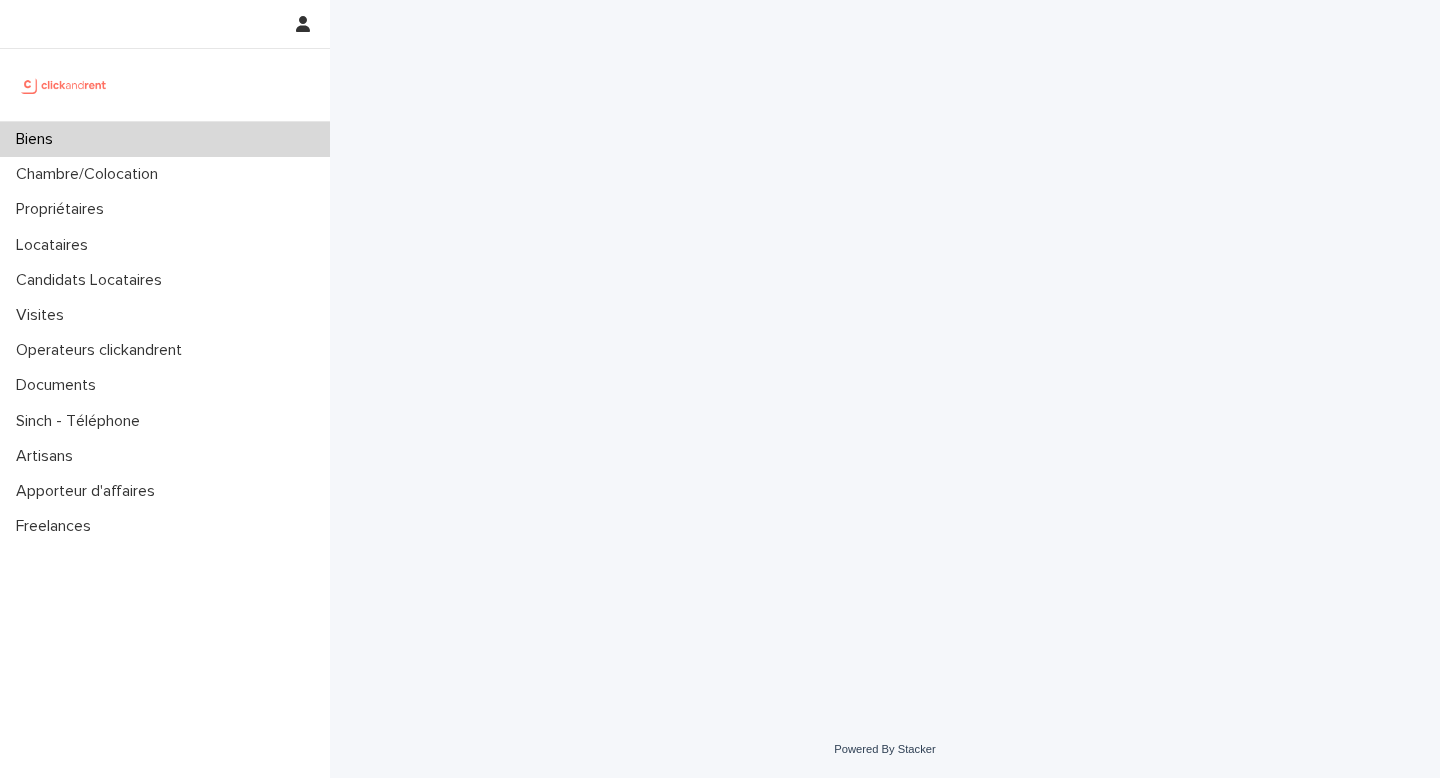 scroll, scrollTop: 0, scrollLeft: 0, axis: both 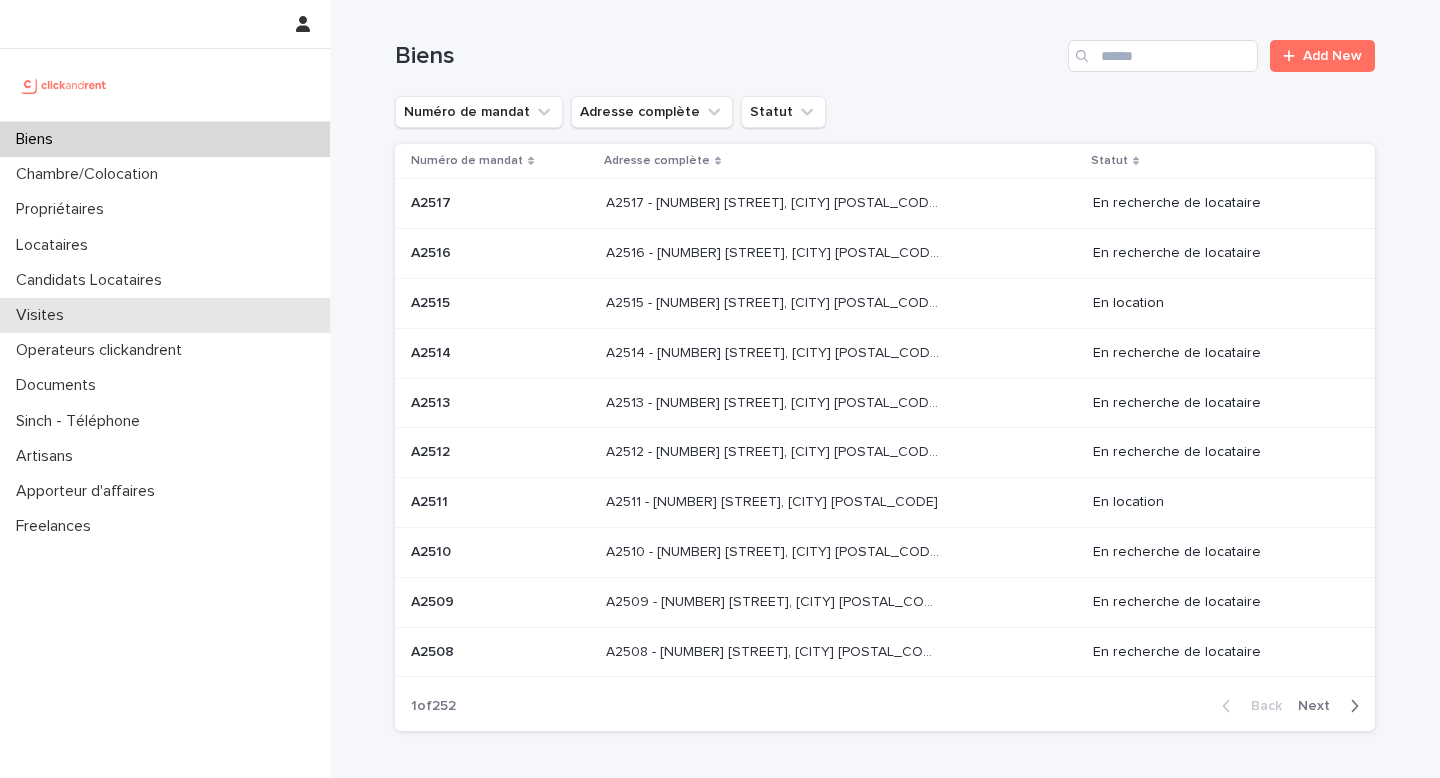 click on "Visites" at bounding box center [165, 315] 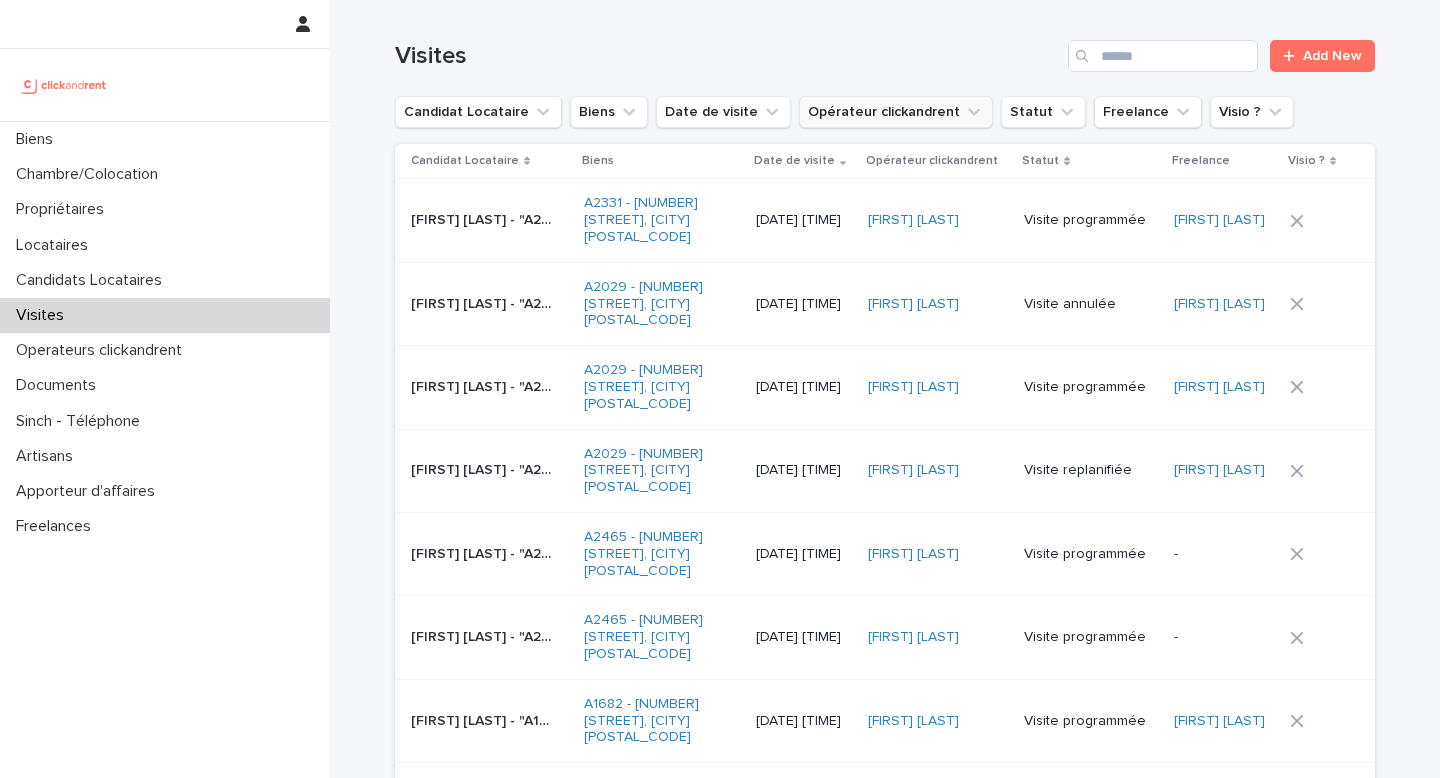click on "Opérateur clickandrent" at bounding box center [896, 112] 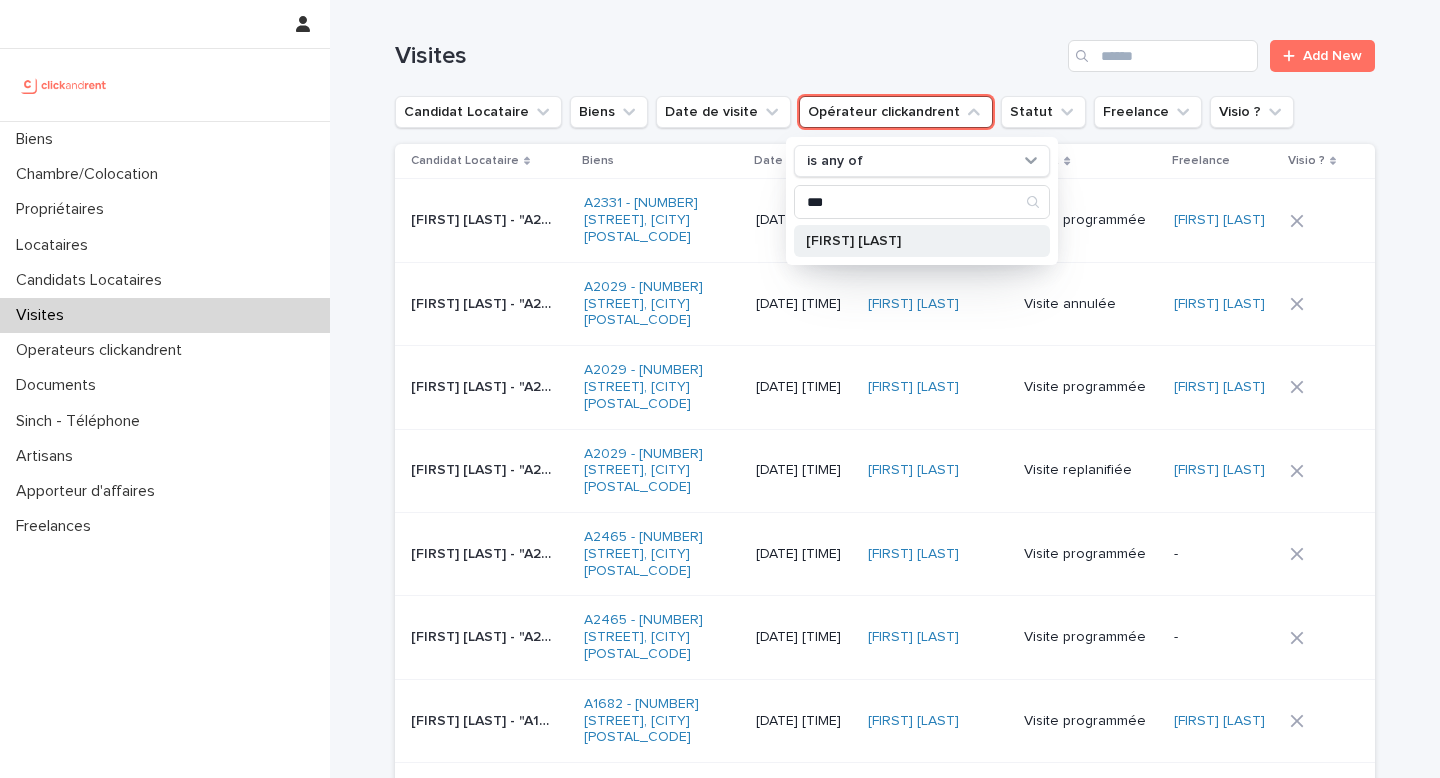 type on "***" 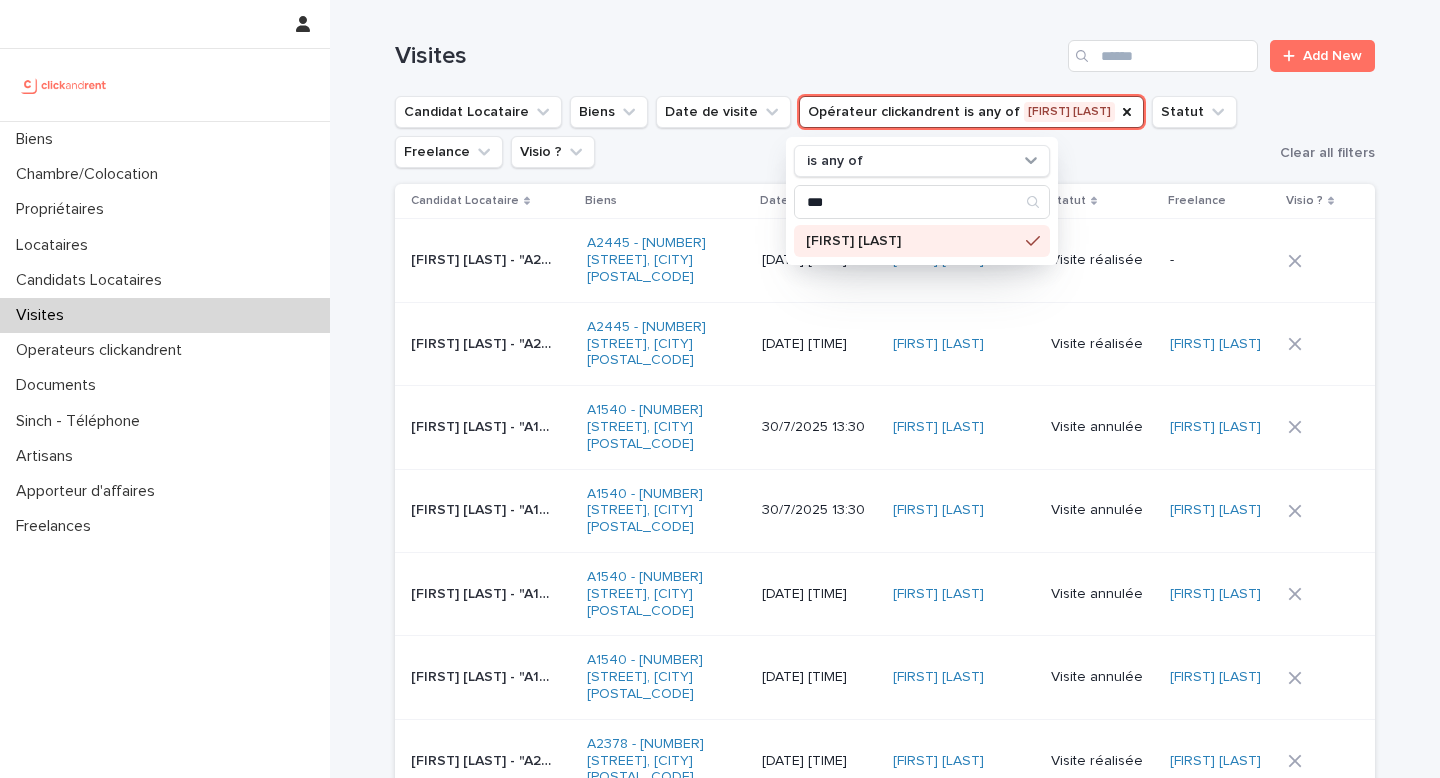 click on "Candidat Locataire Biens Date de visite Opérateur clickandrent is any of Maud Cadalen is any of *** Maud Cadalen Statut Freelance Visio ?" at bounding box center [833, 132] 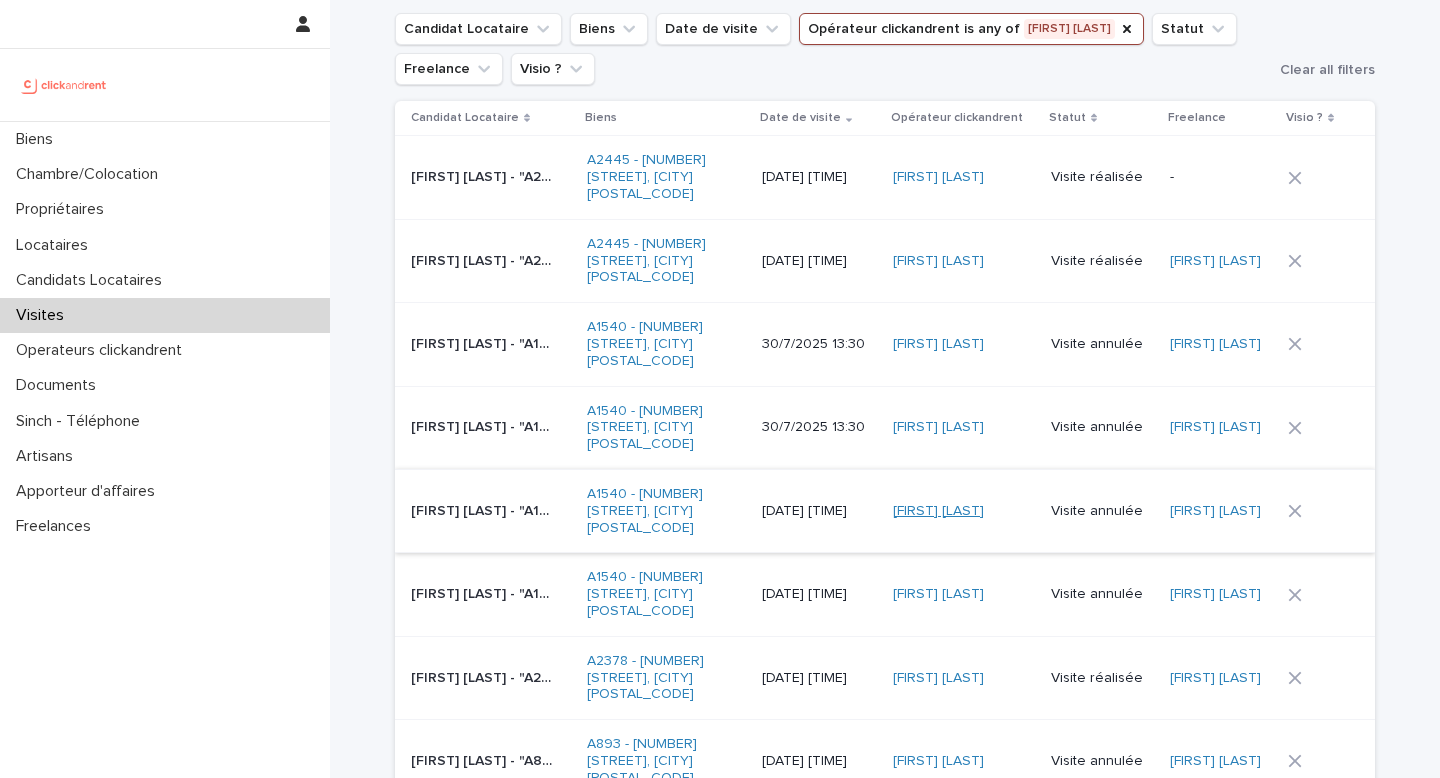 scroll, scrollTop: 0, scrollLeft: 0, axis: both 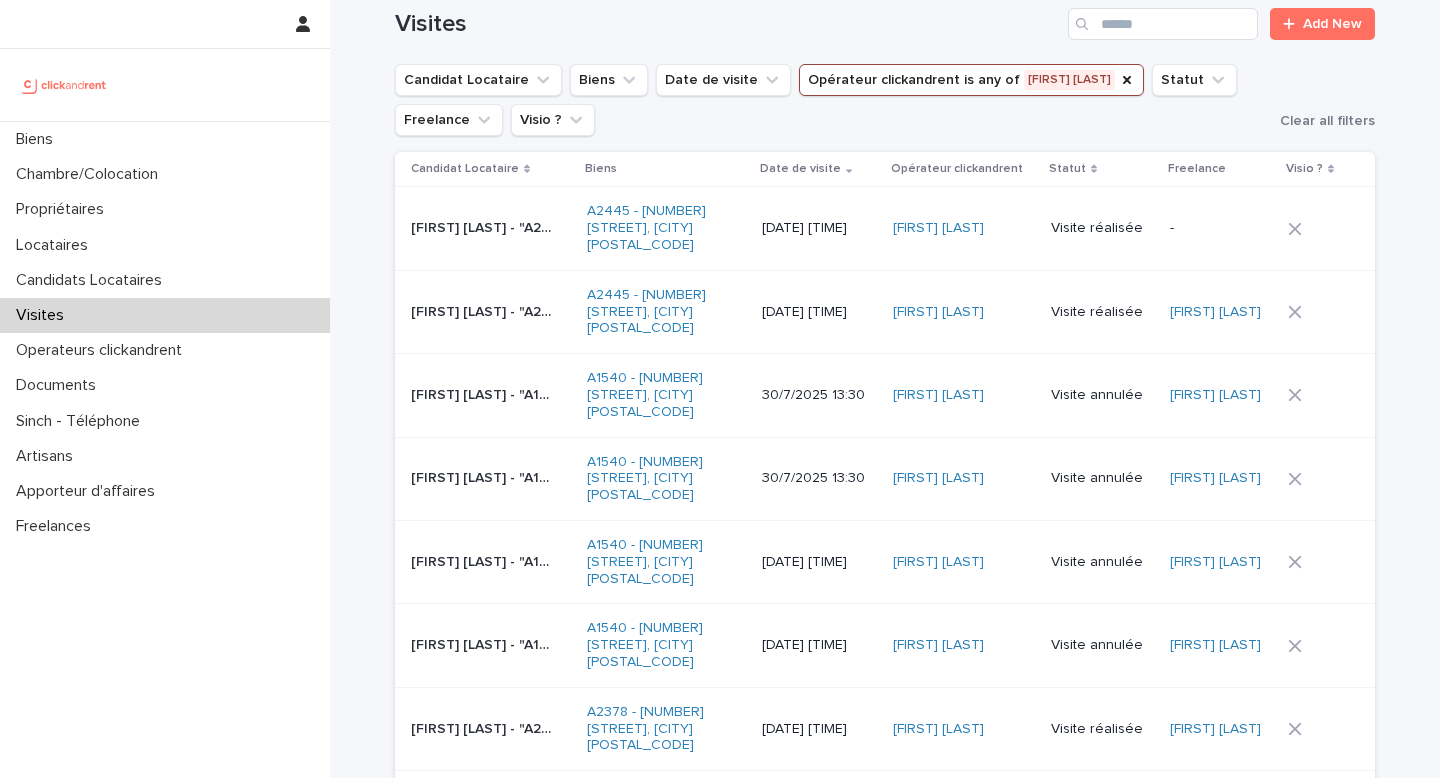 click on "30/7/2025 13:00" at bounding box center [819, 645] 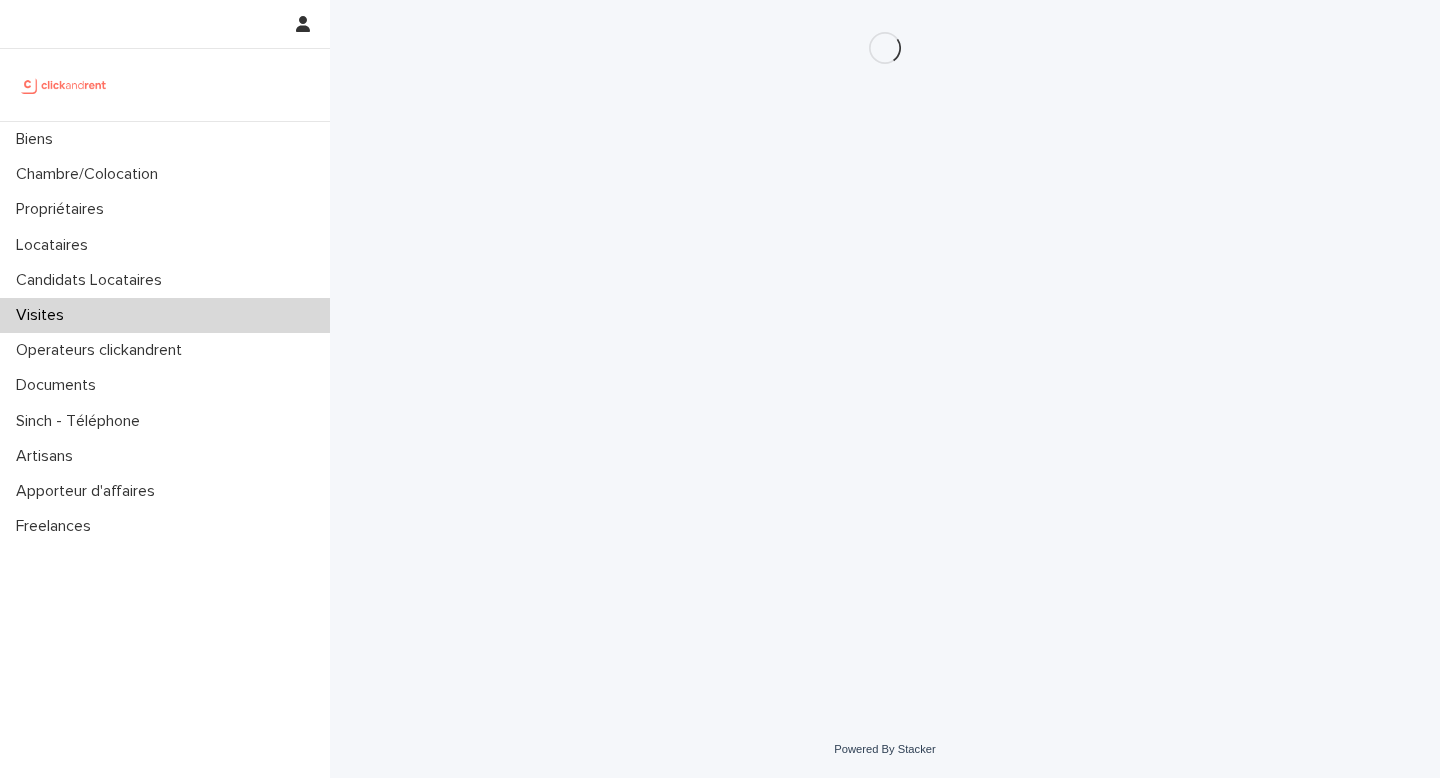 scroll, scrollTop: 0, scrollLeft: 0, axis: both 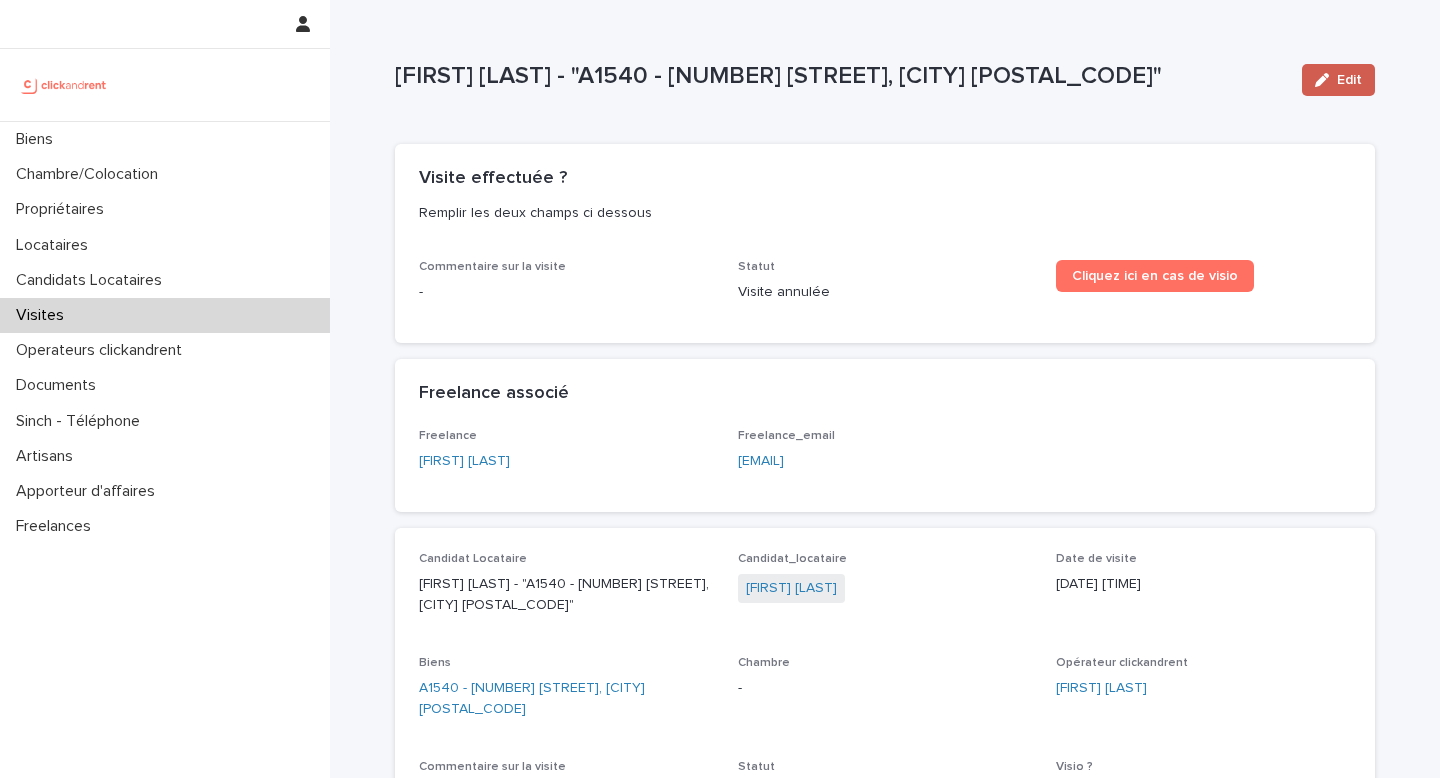 click 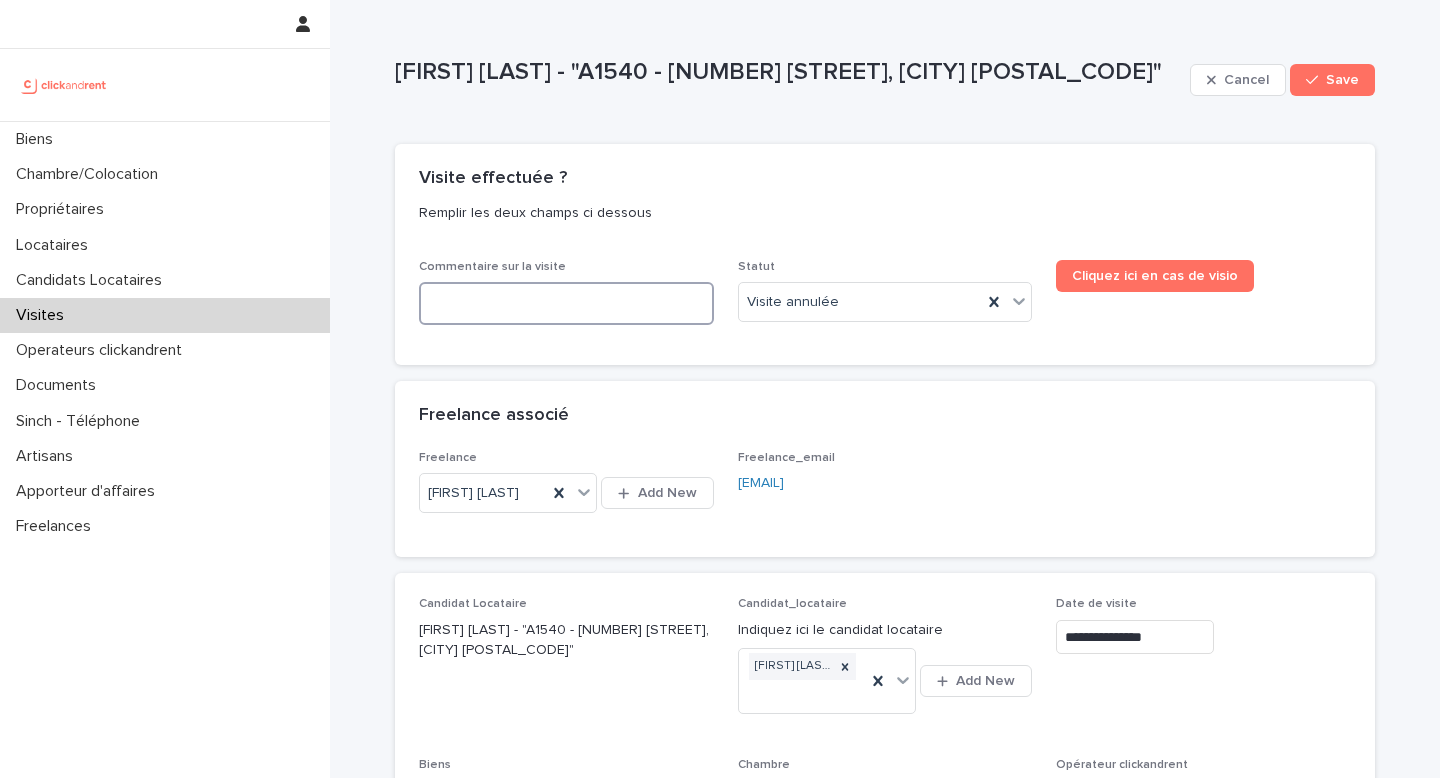 click at bounding box center (566, 303) 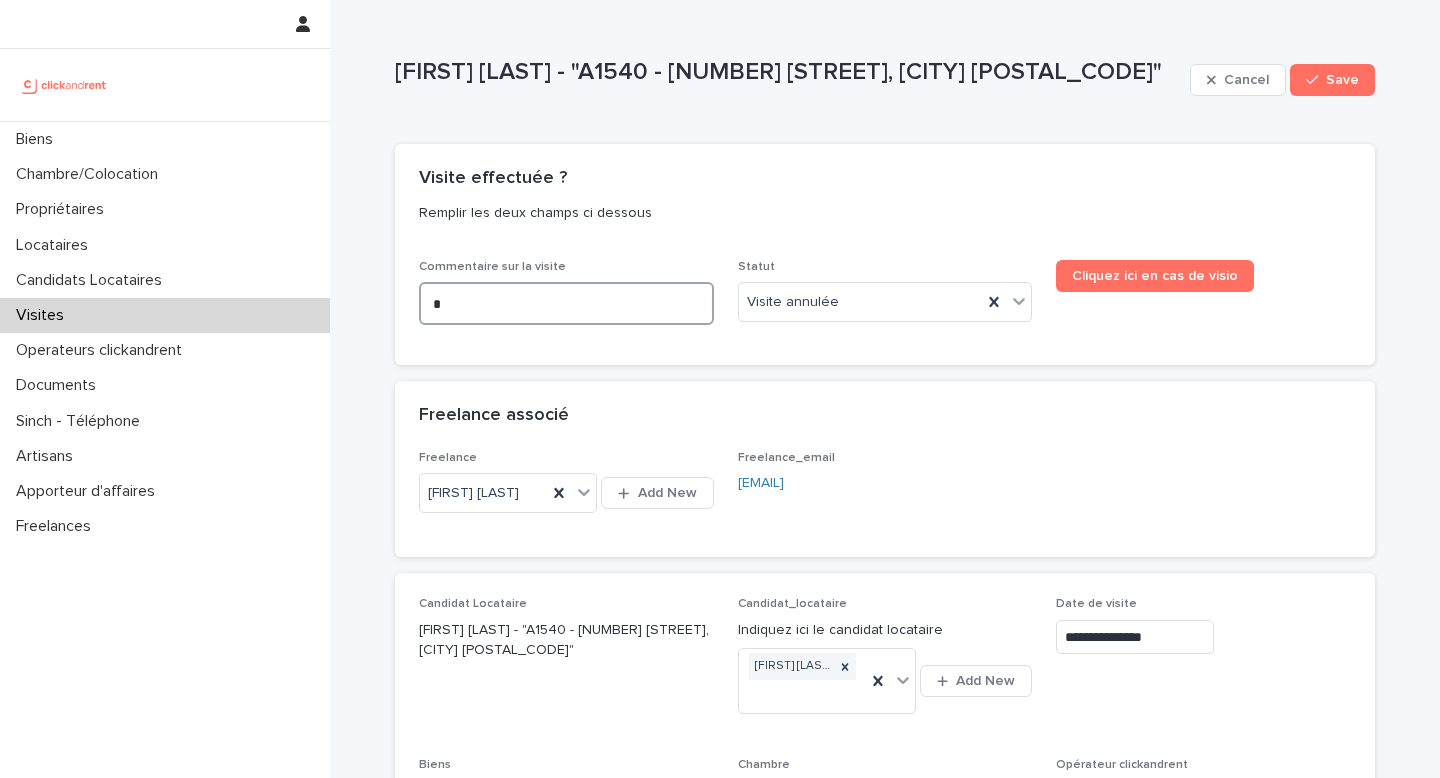 type on "*" 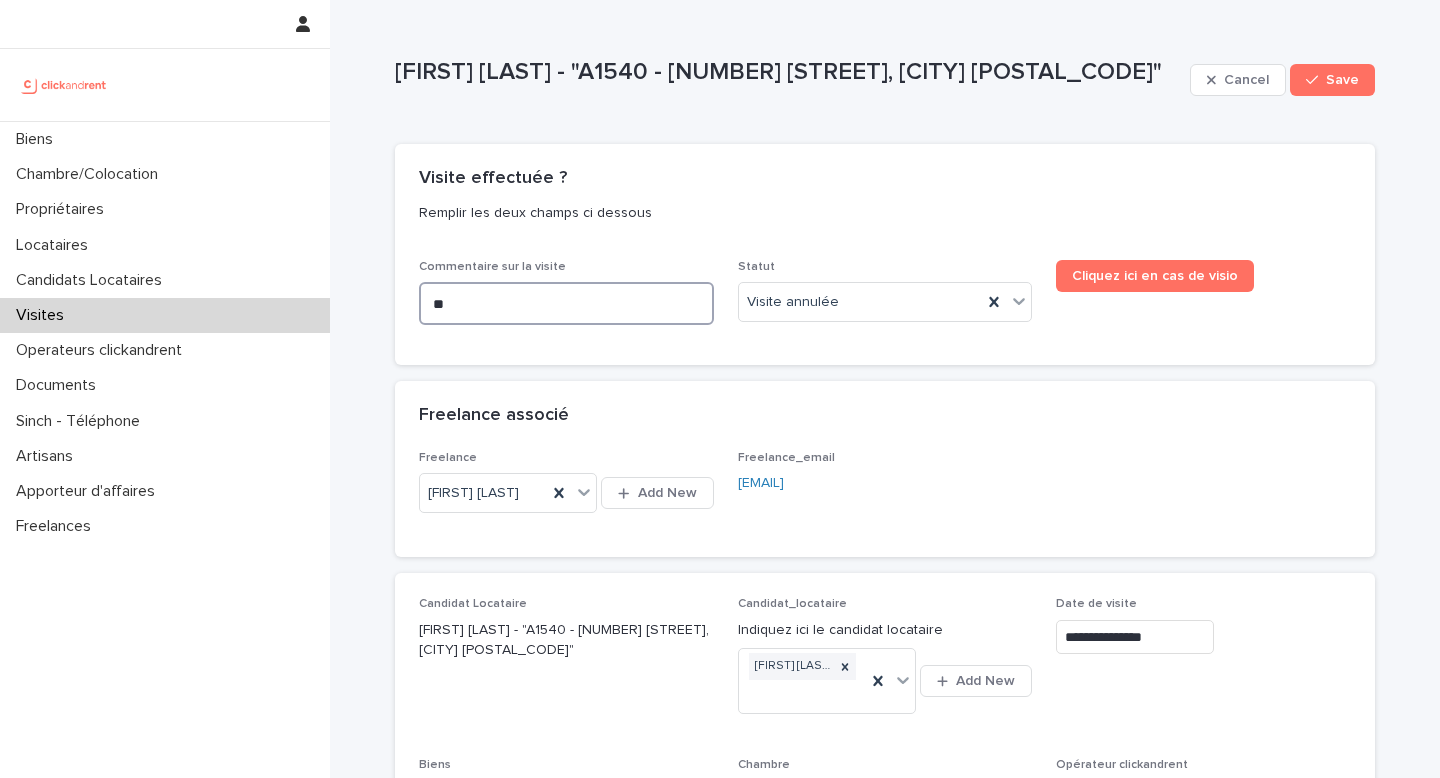 type on "***" 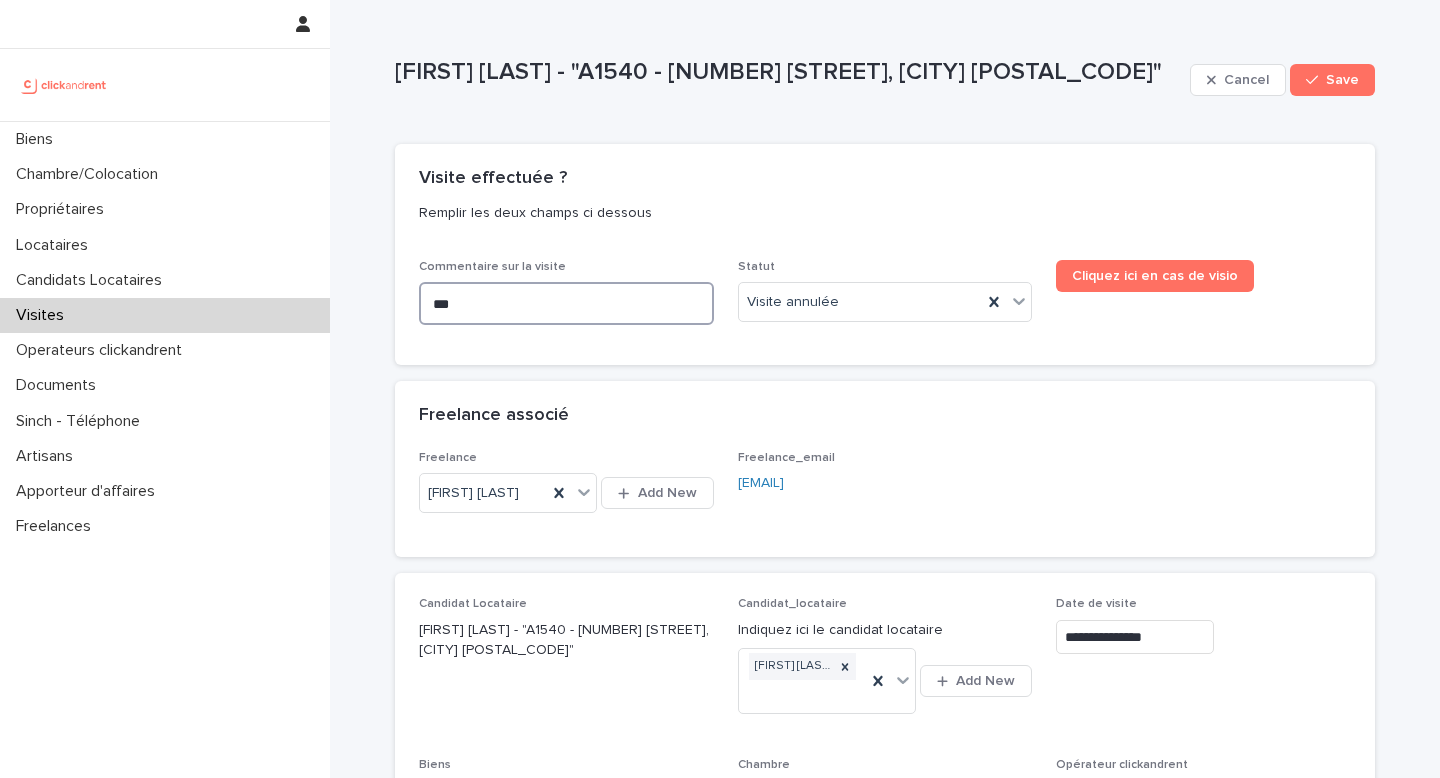 type on "***" 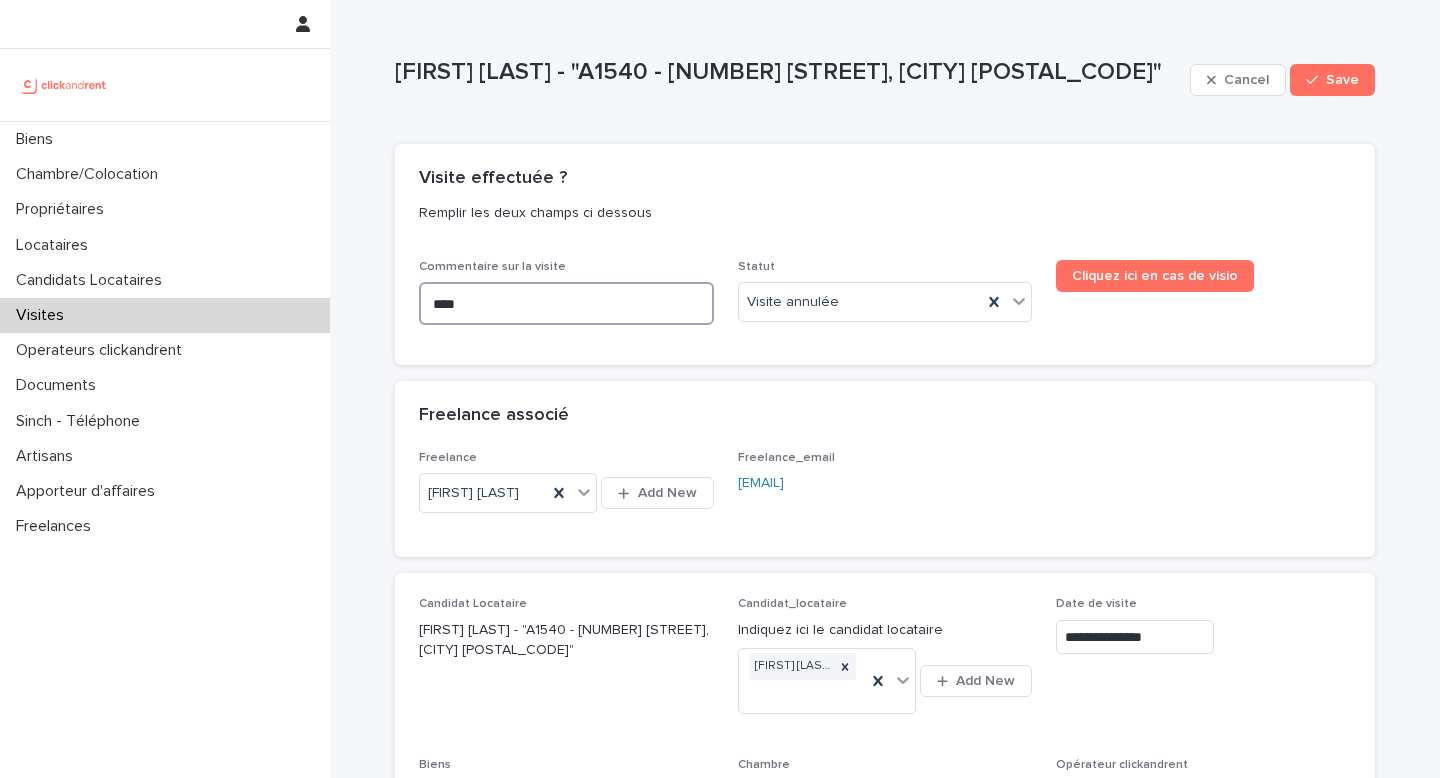 type on "****" 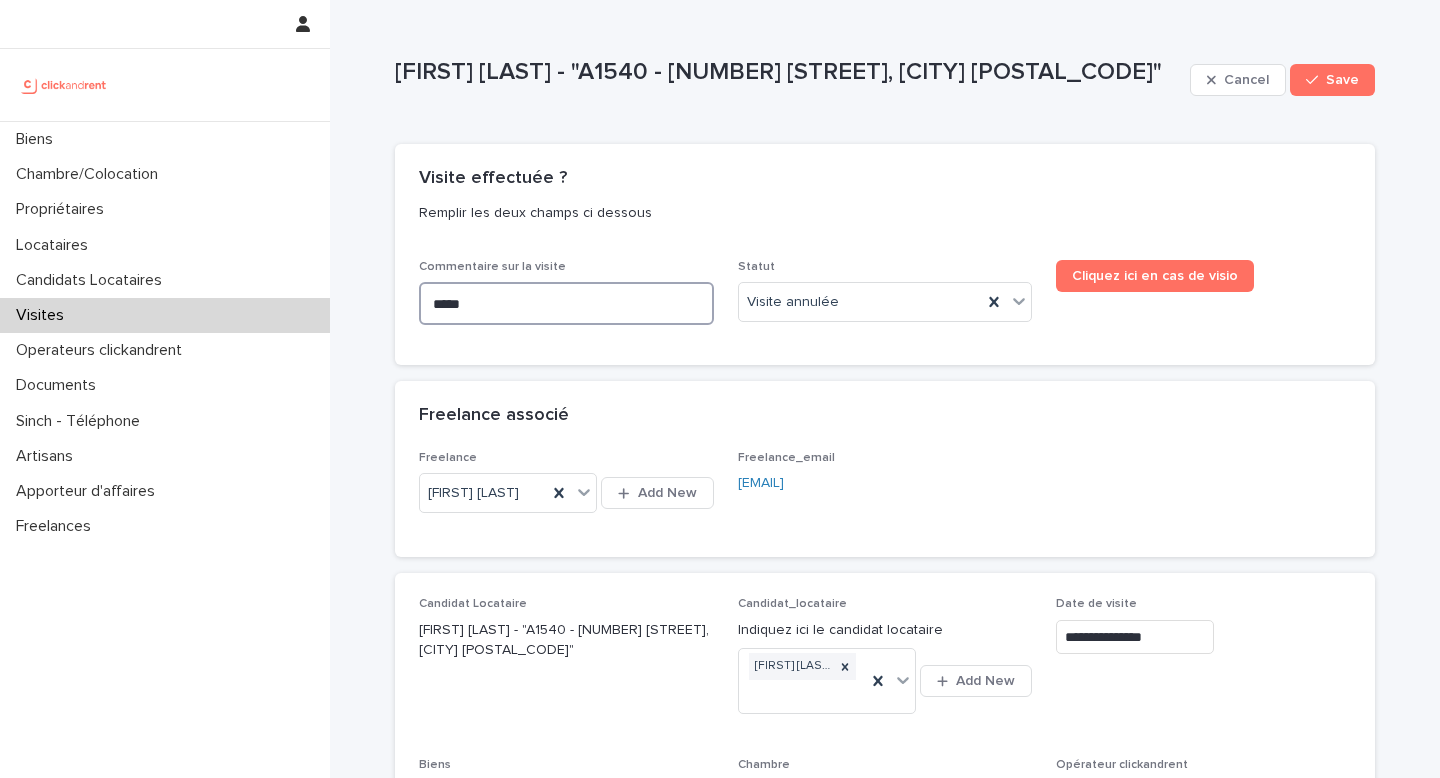 type on "*****" 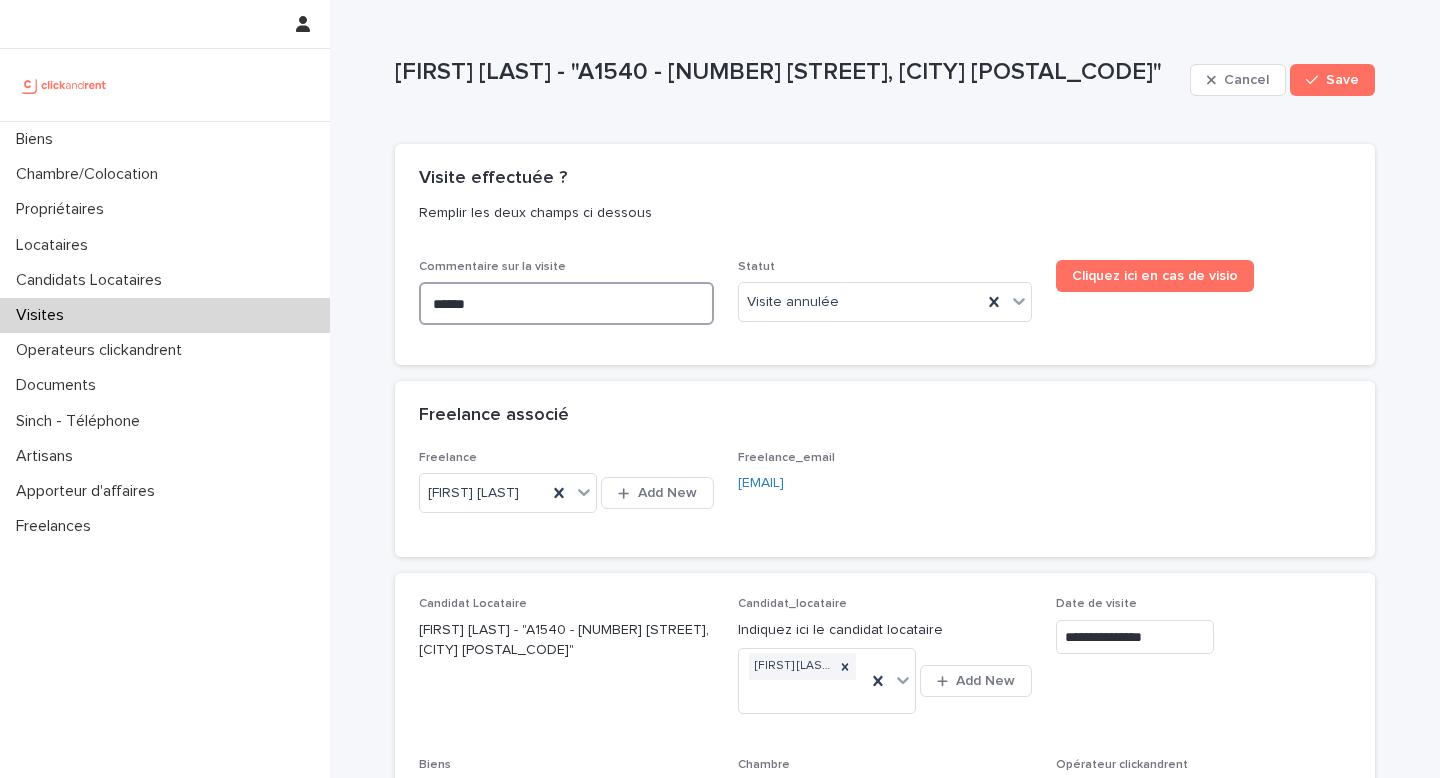 type on "******" 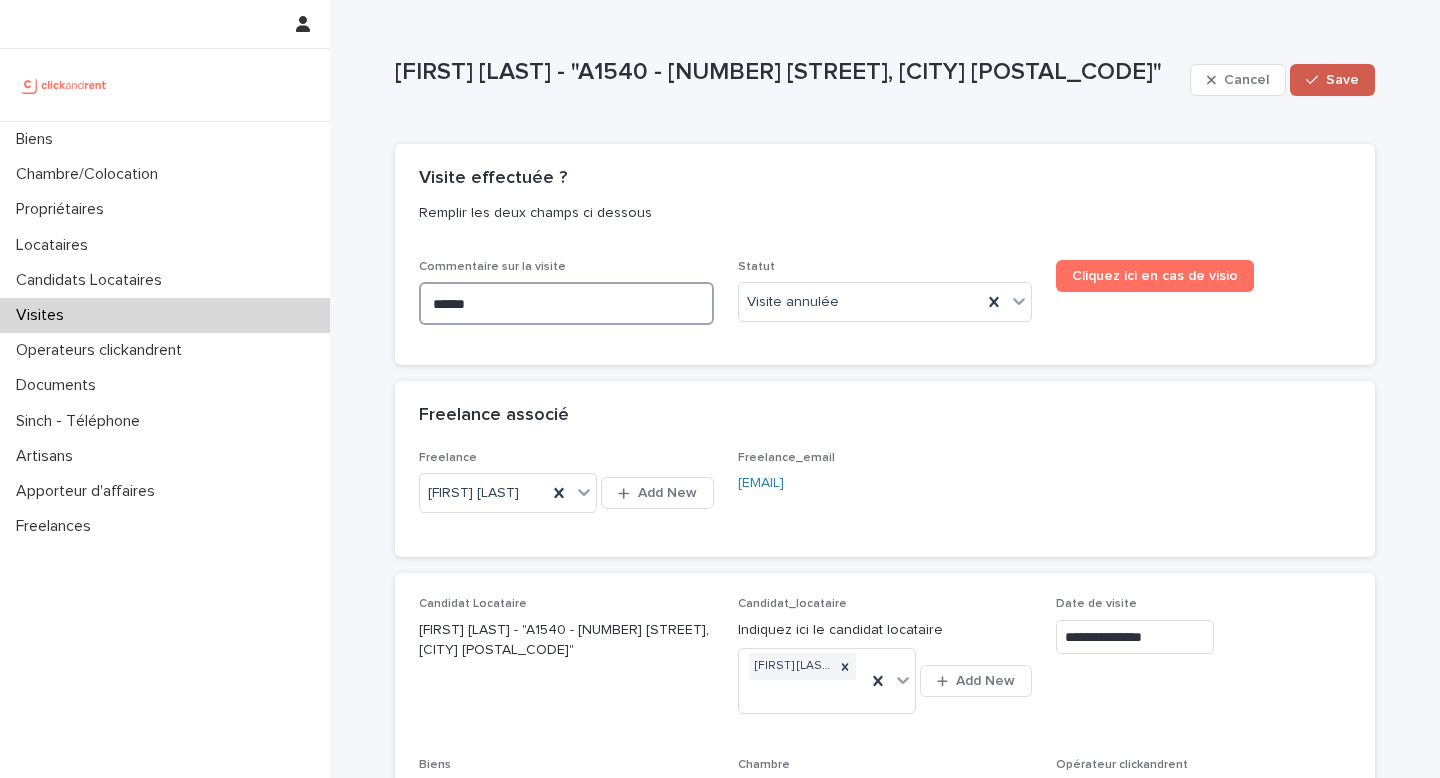 type on "*******" 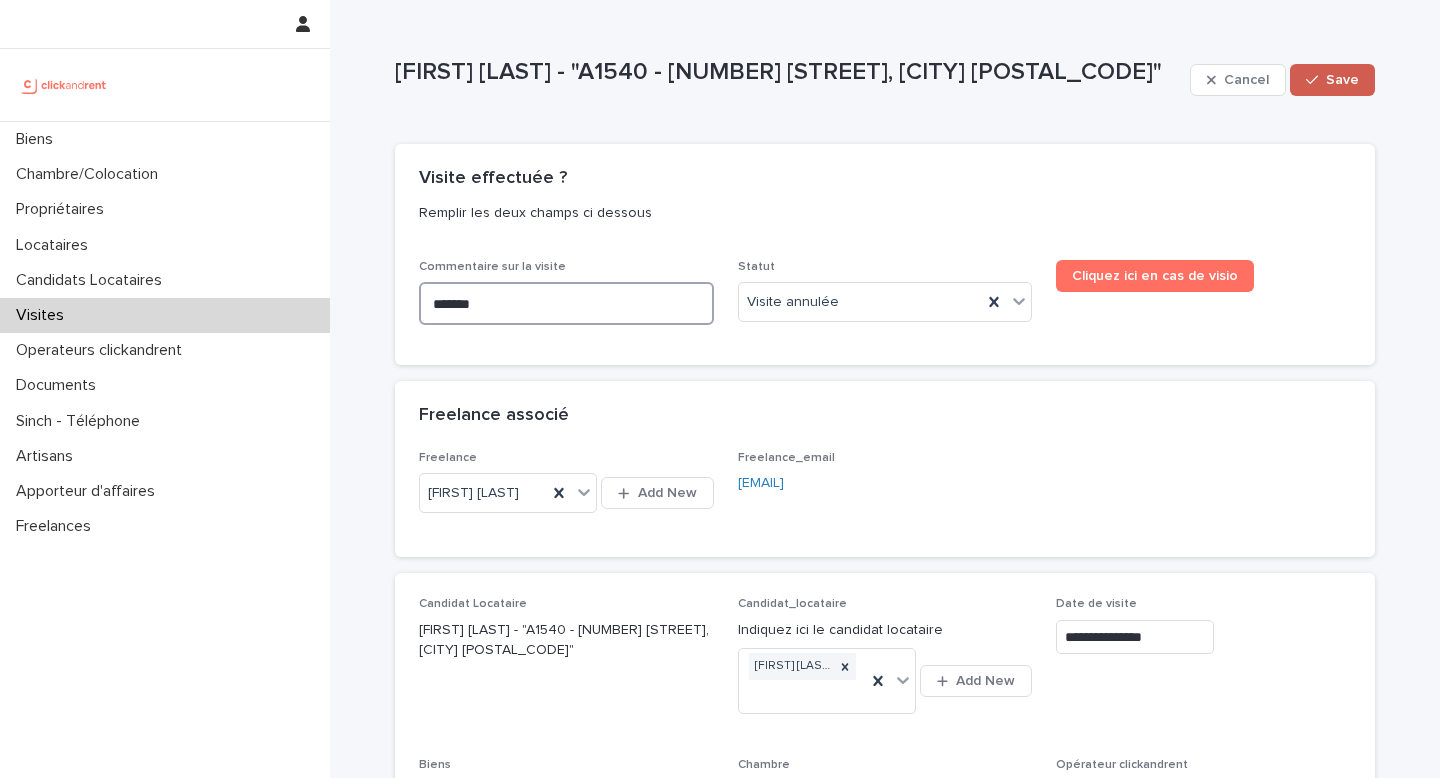 type on "*******" 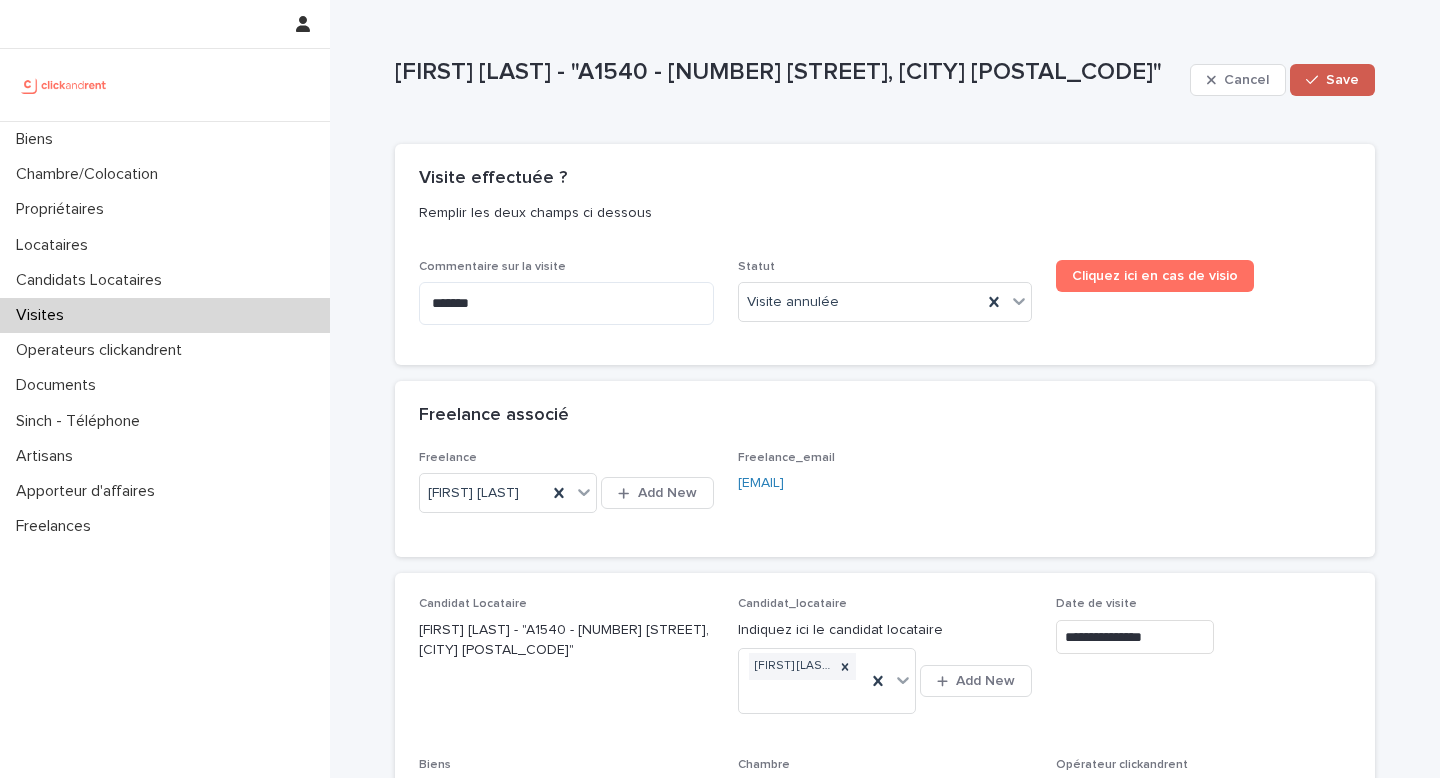click on "Save" at bounding box center (1332, 80) 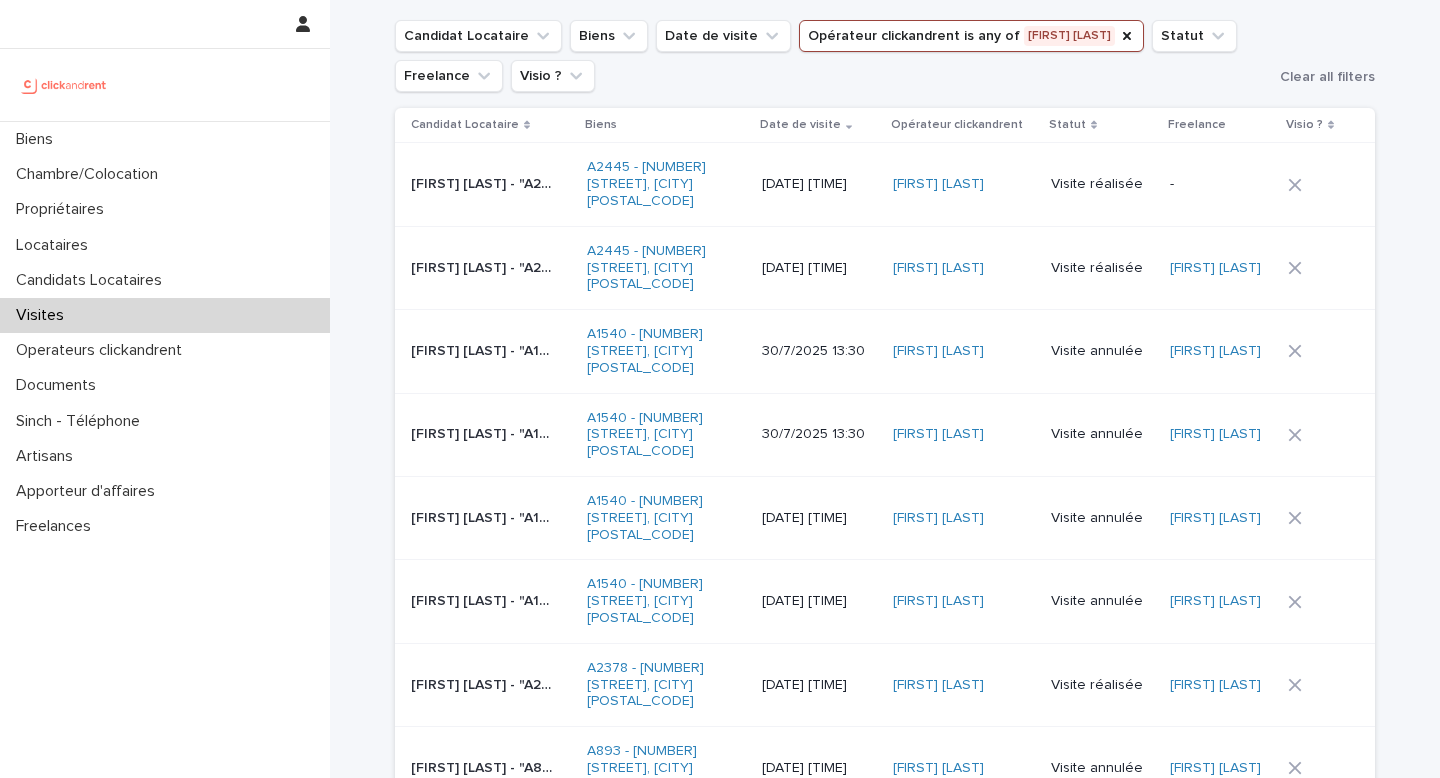 scroll, scrollTop: 83, scrollLeft: 0, axis: vertical 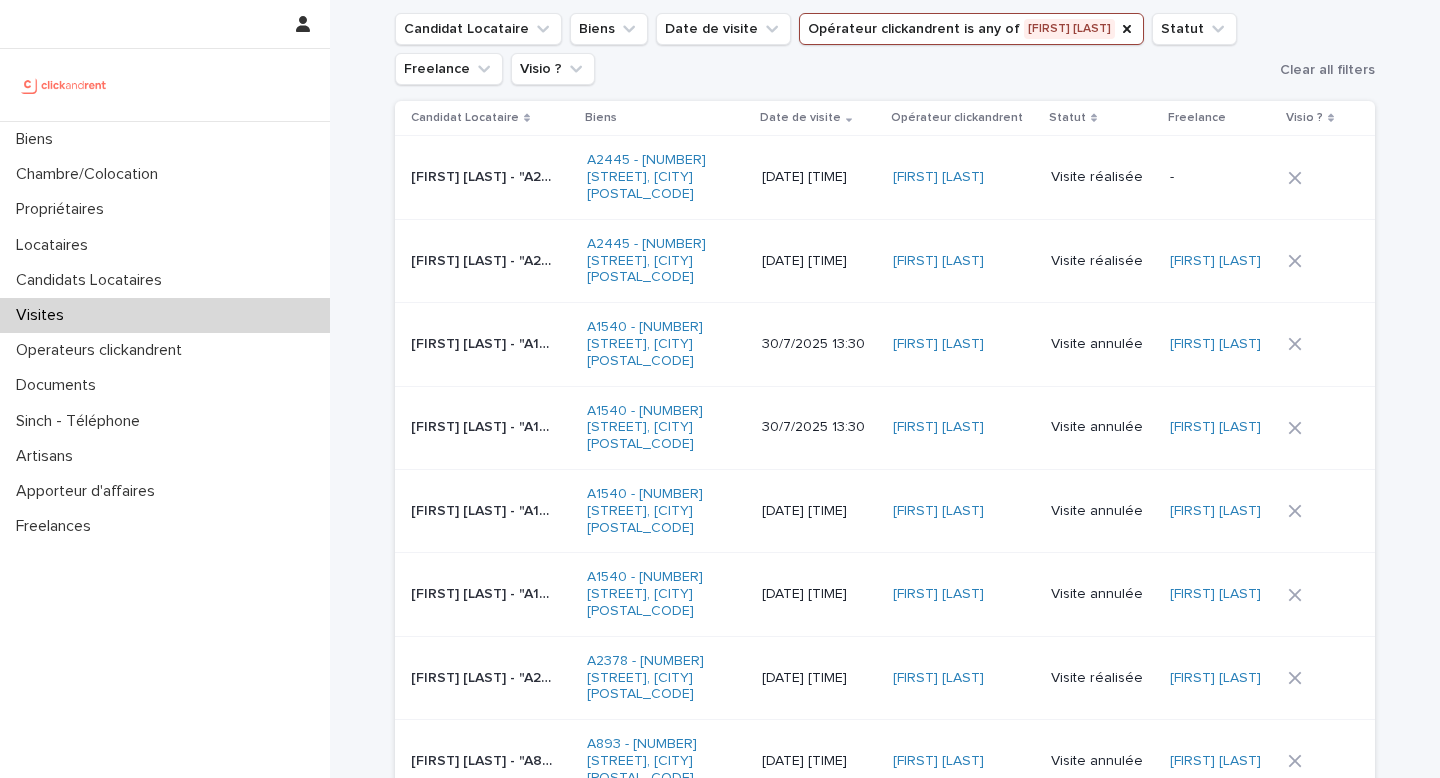 click on "30/7/2025 13:30" at bounding box center (819, 427) 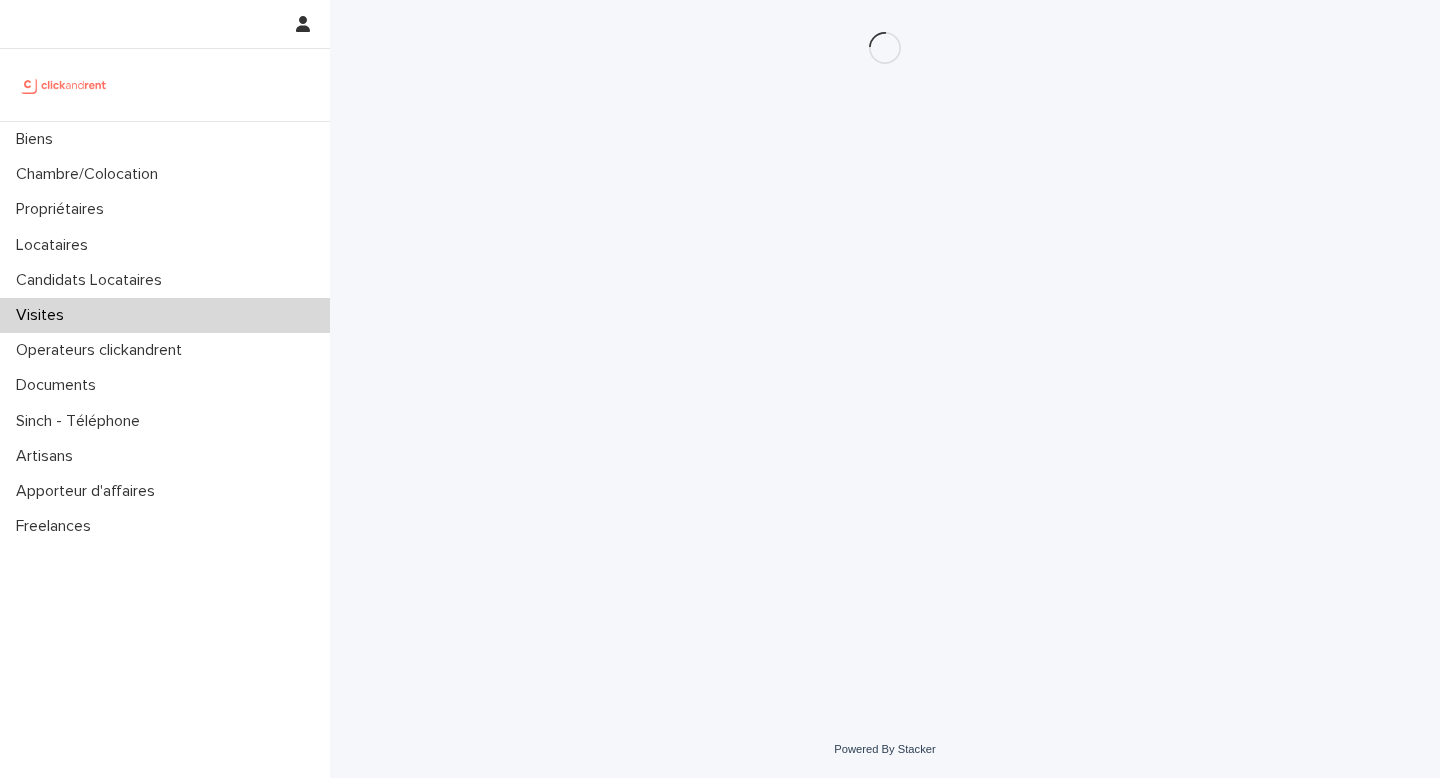 scroll, scrollTop: 0, scrollLeft: 0, axis: both 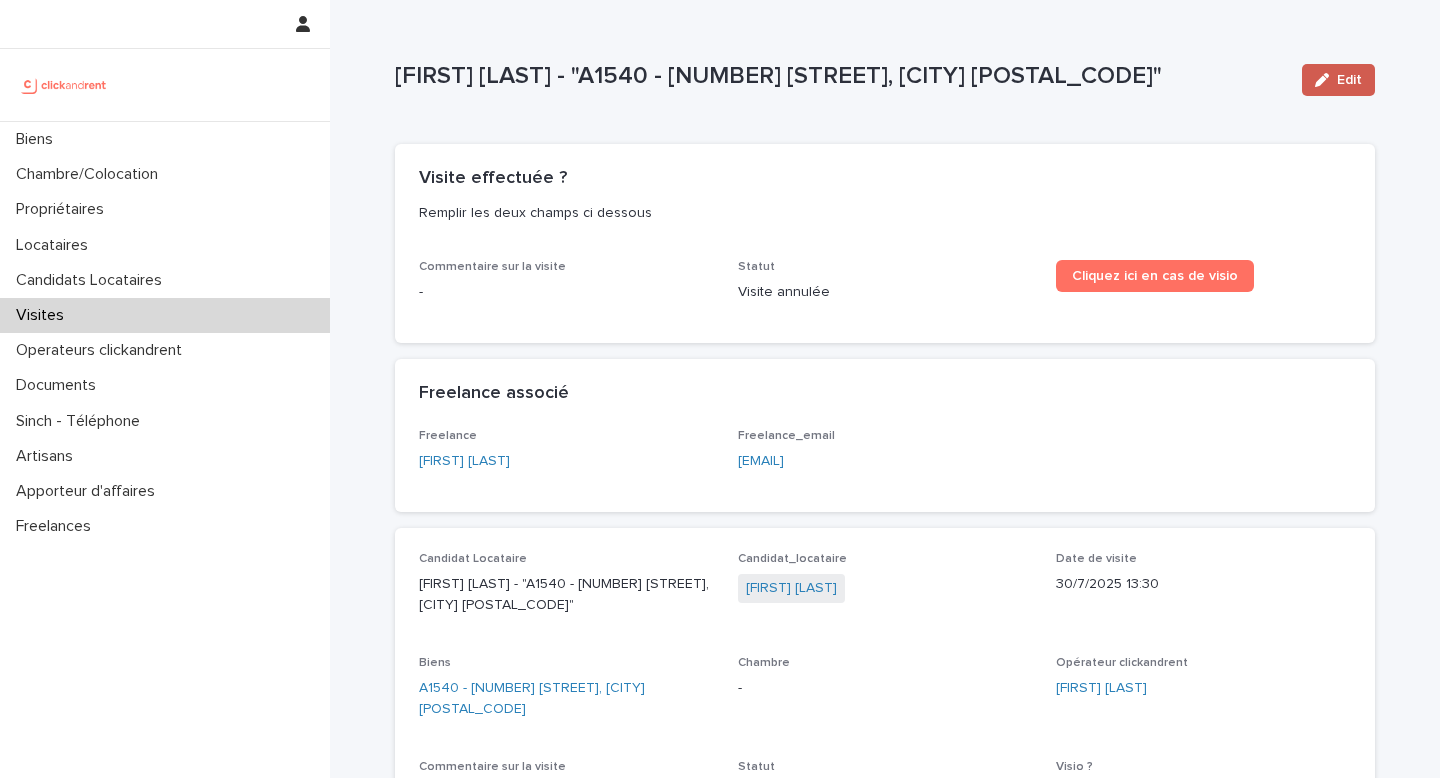 click on "Edit" at bounding box center [1349, 80] 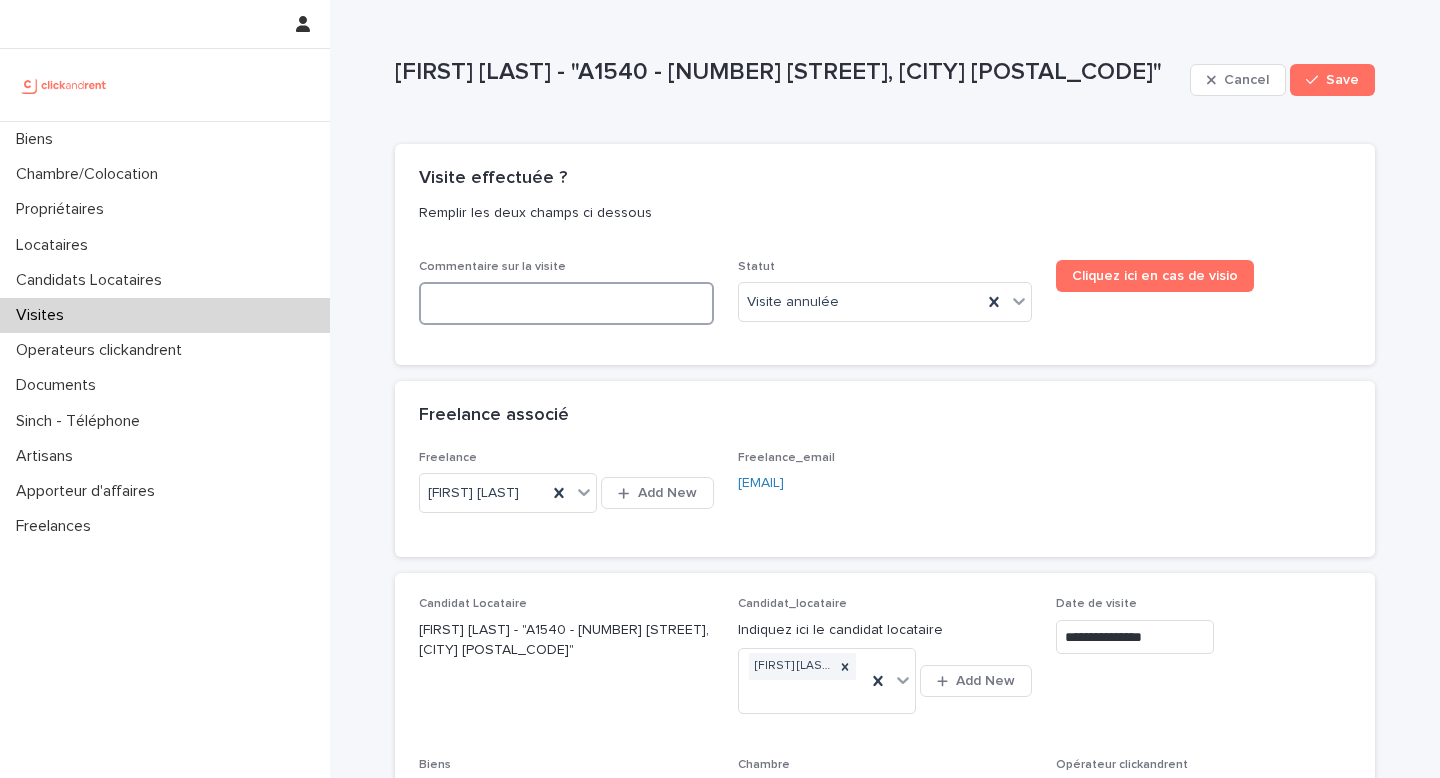 click at bounding box center [566, 303] 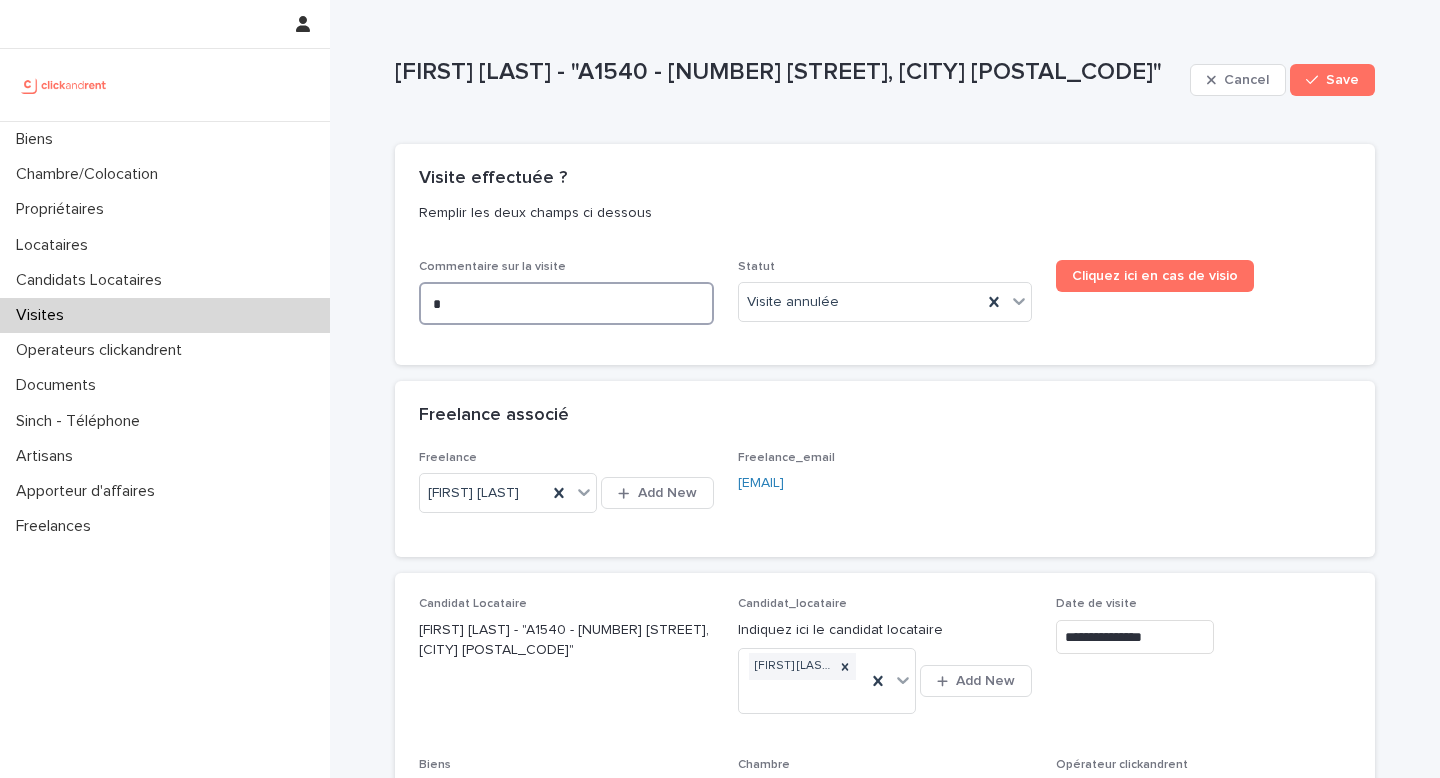 type on "*" 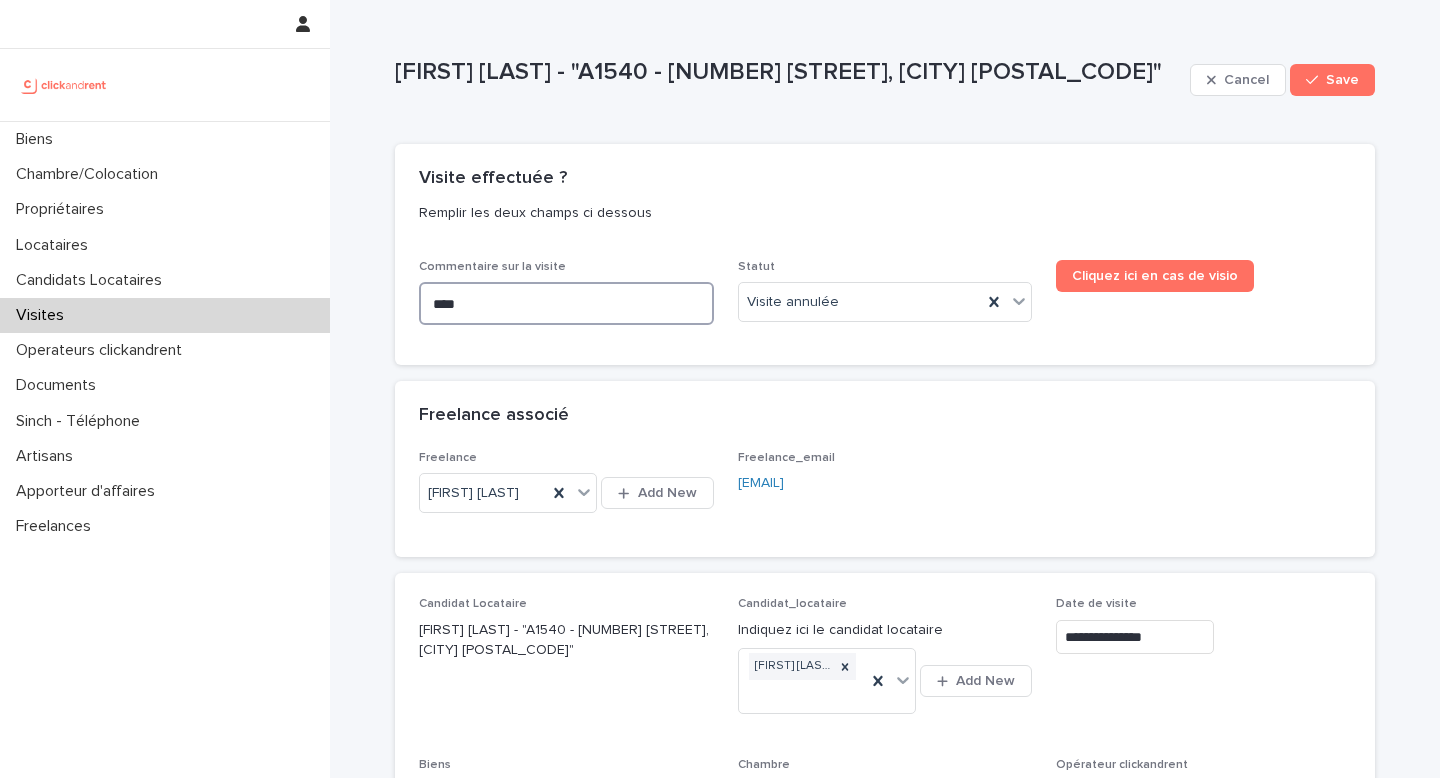 type on "*****" 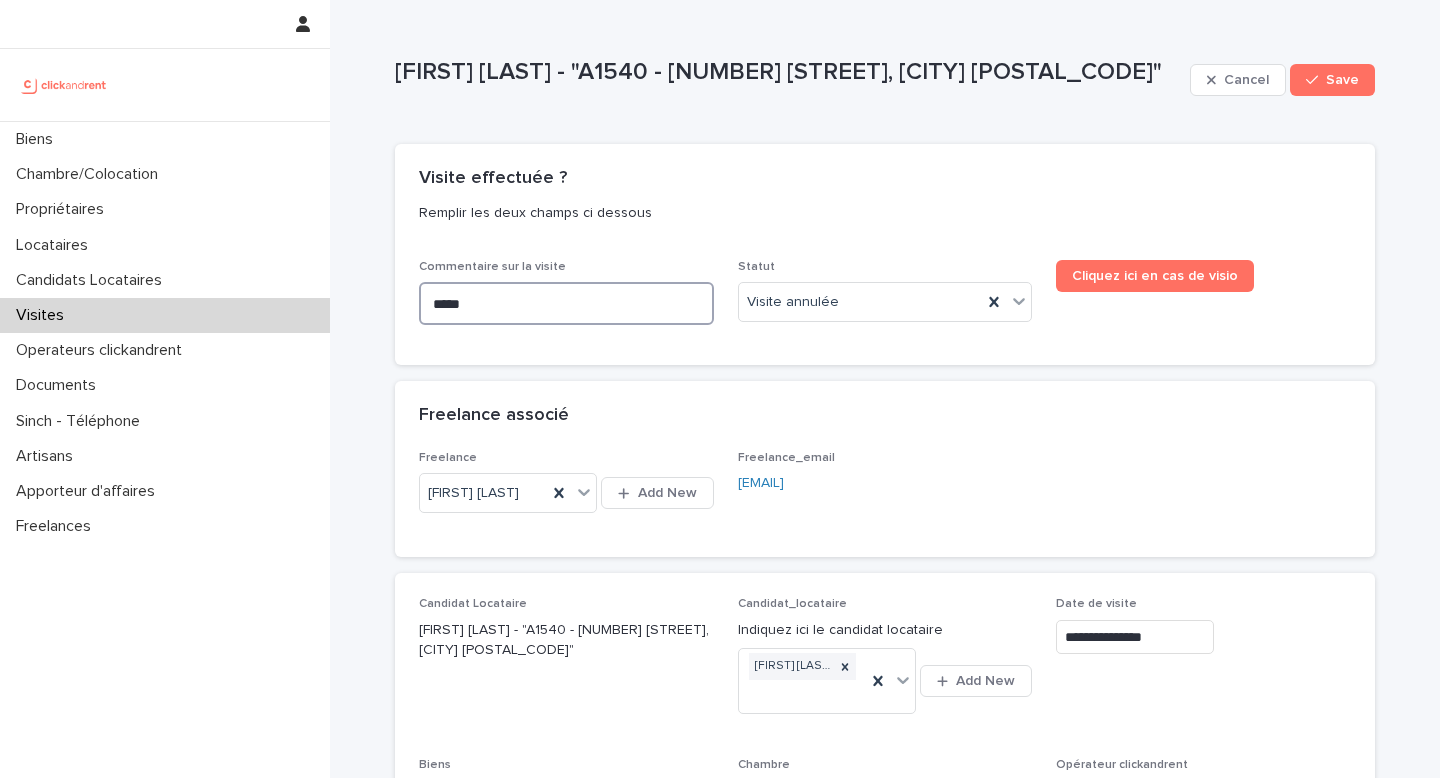 type on "*****" 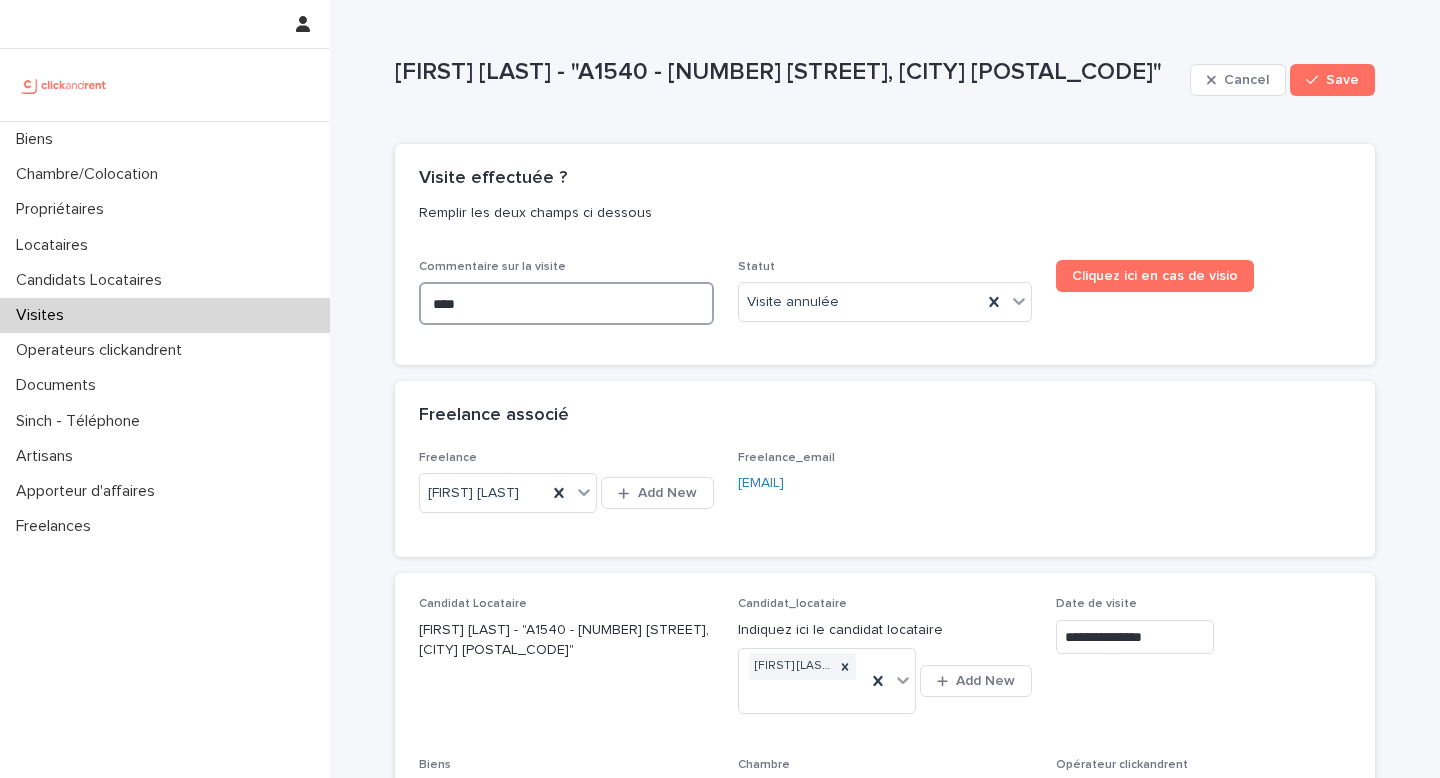 type on "****" 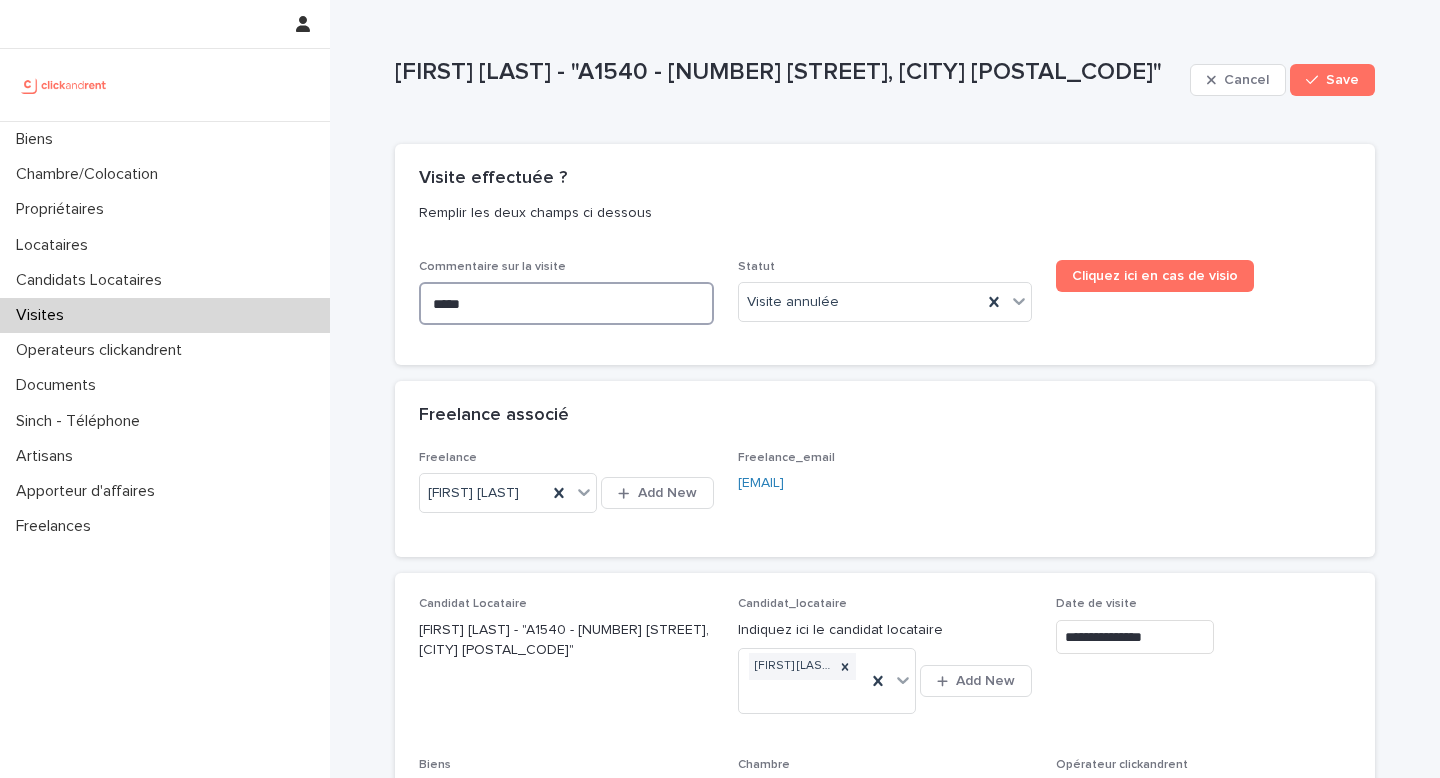 type on "******" 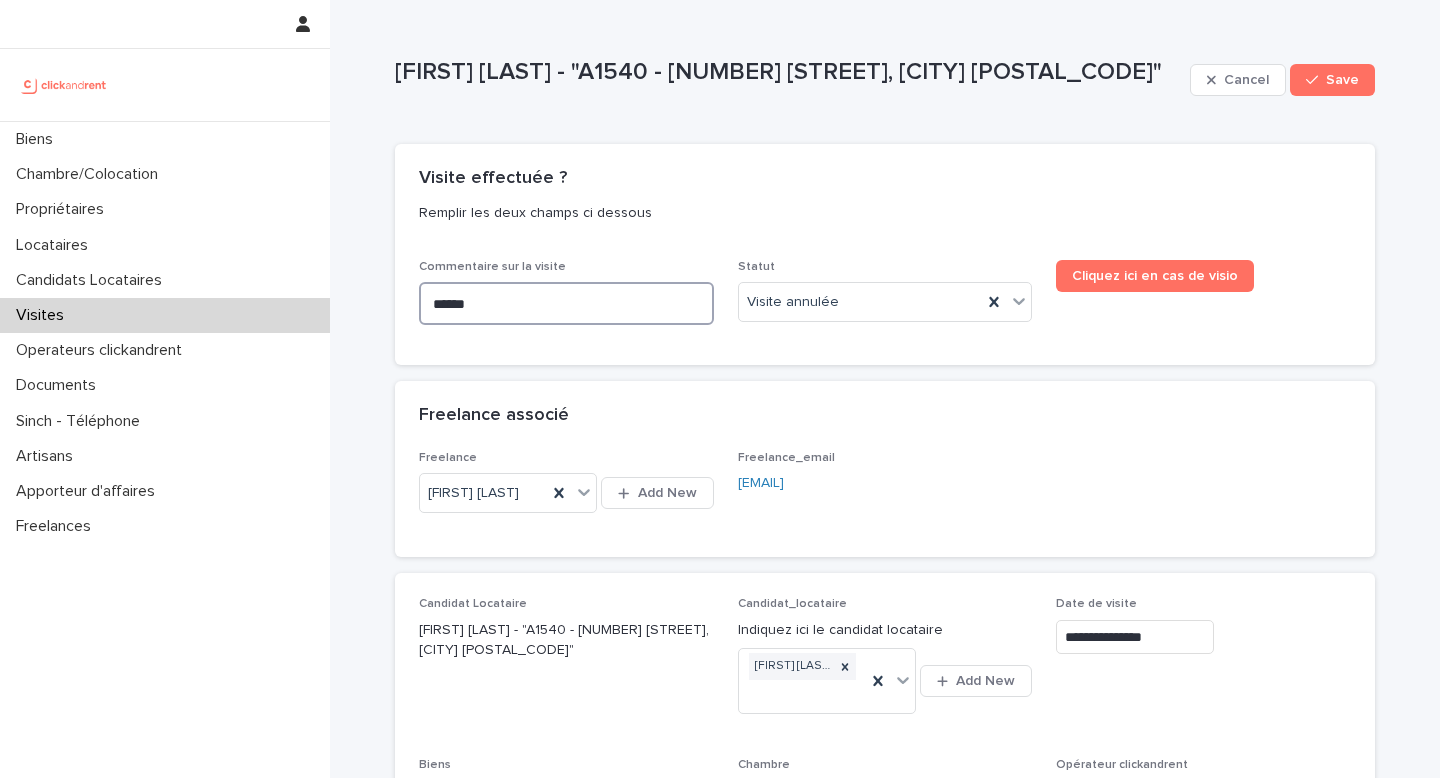 type on "******" 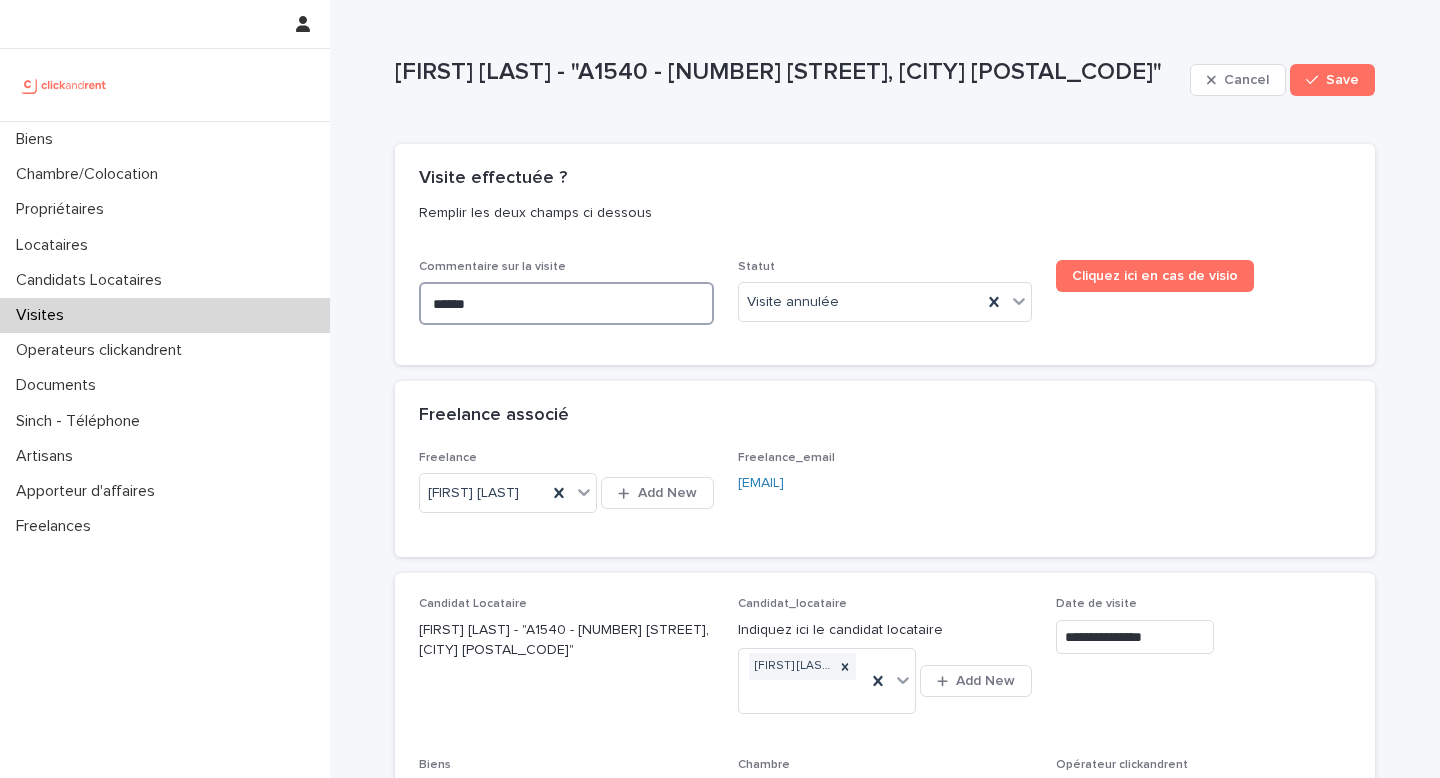 type on "*******" 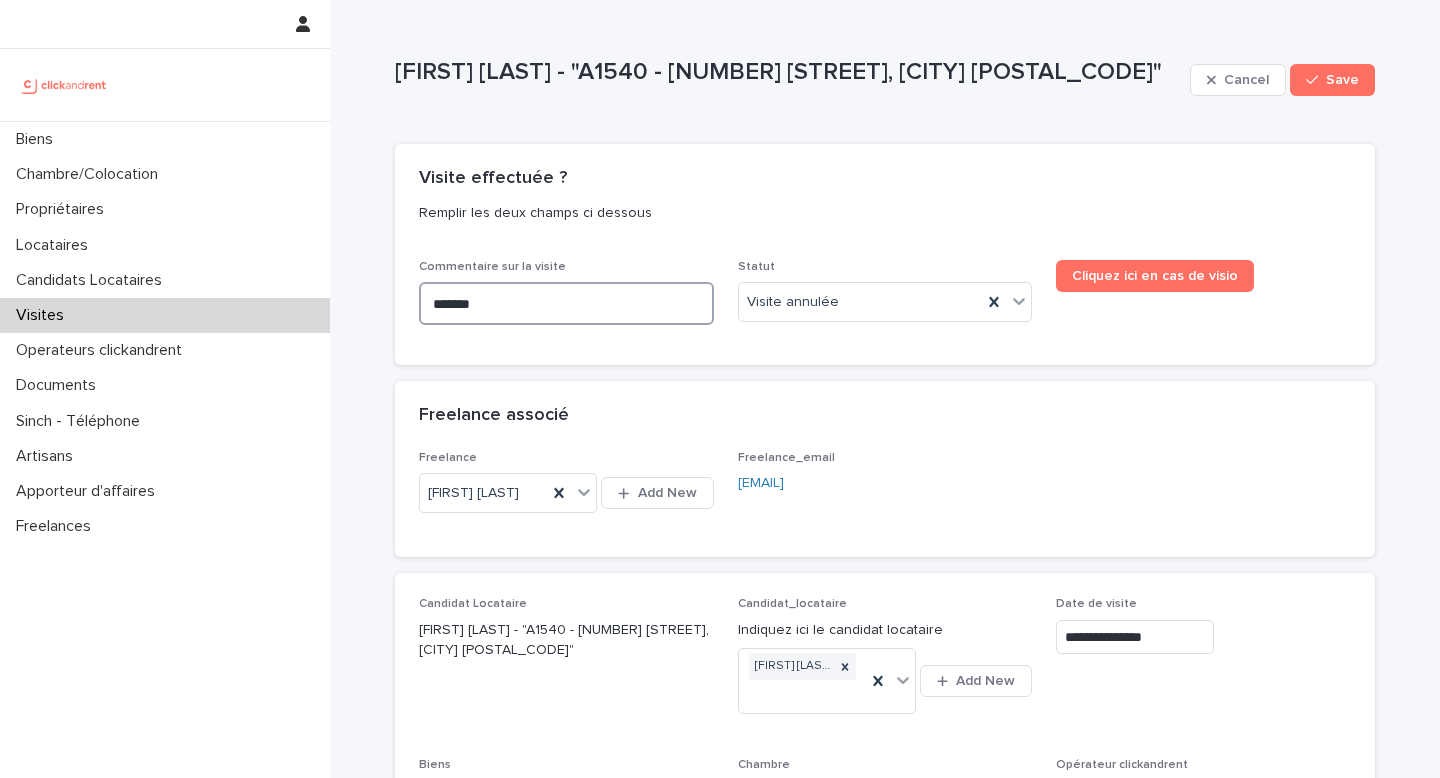 type on "*******" 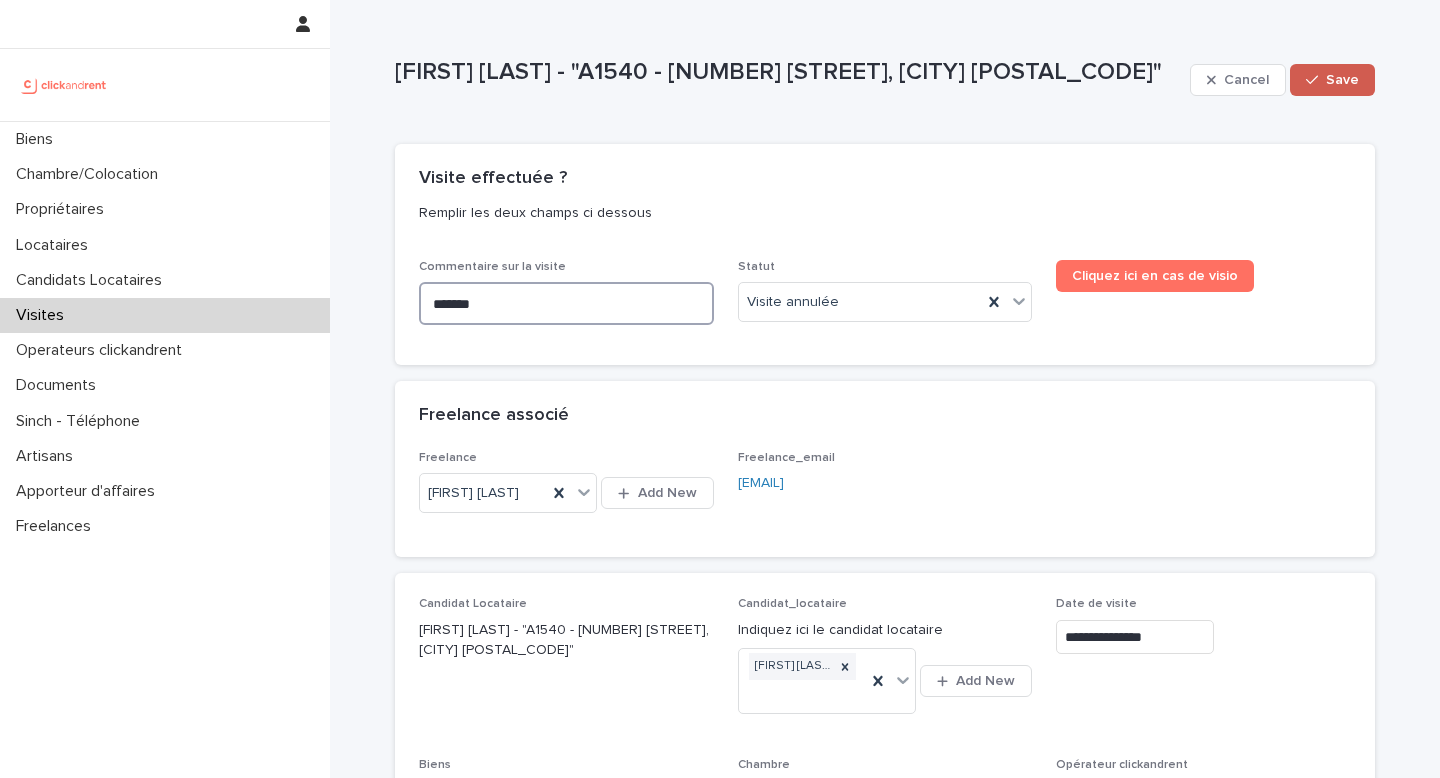 type on "*******" 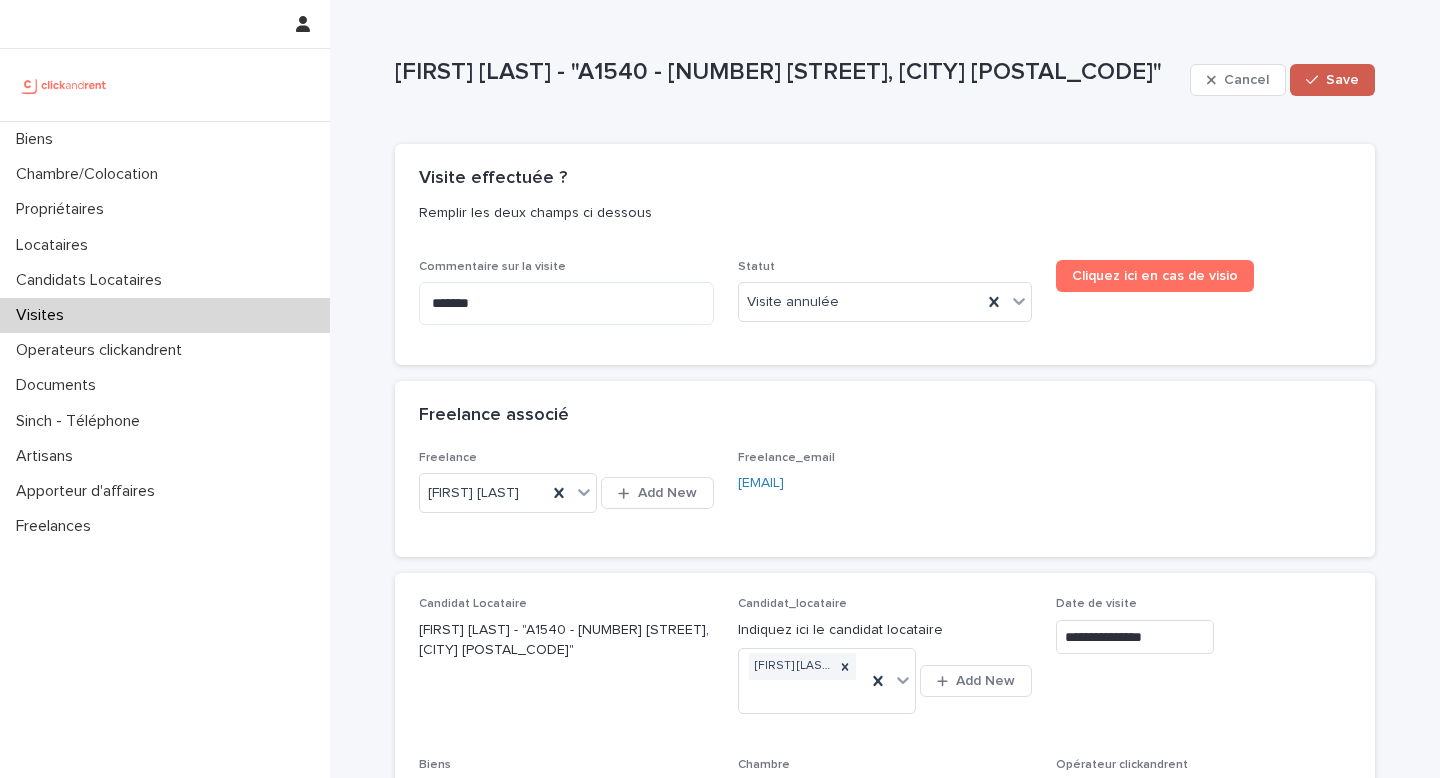 click on "Save" at bounding box center (1342, 80) 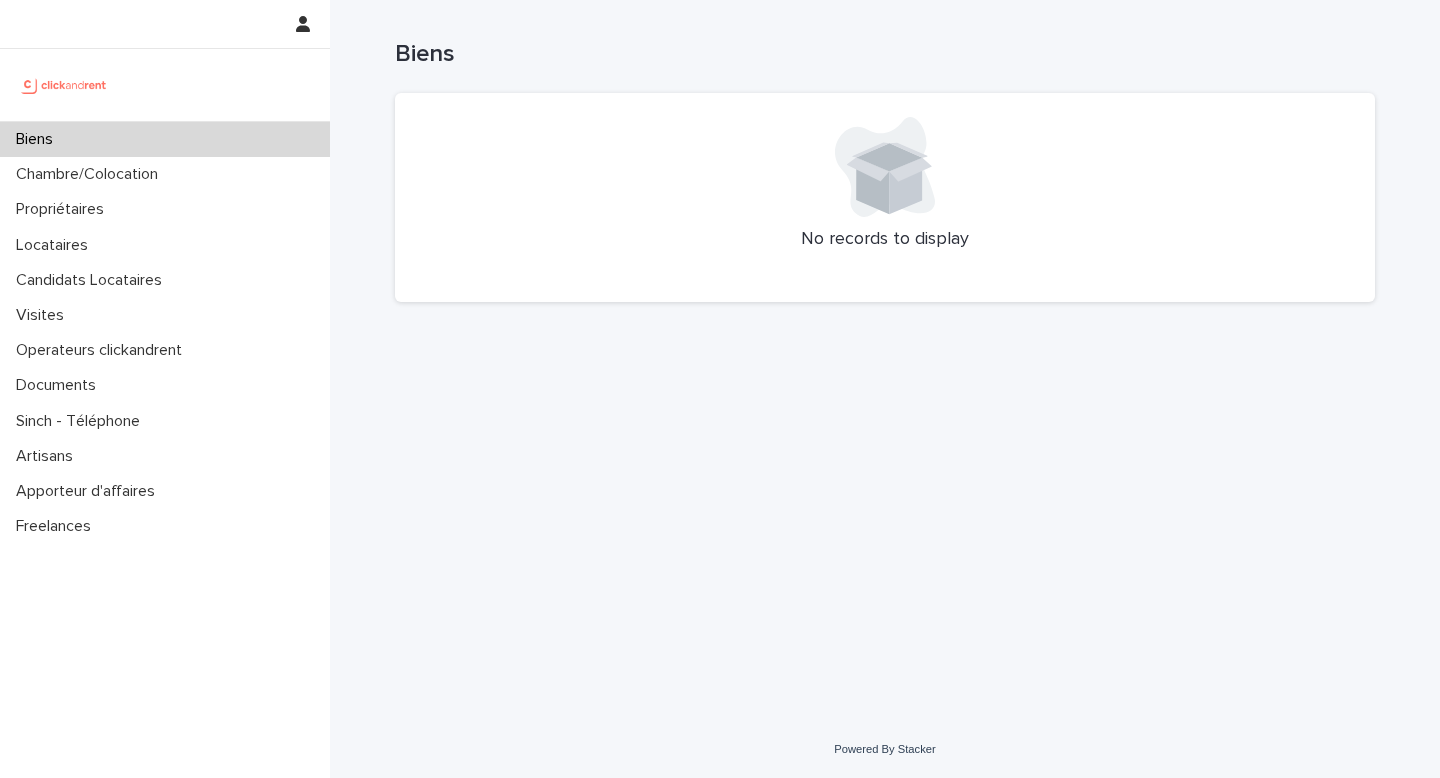 scroll, scrollTop: 0, scrollLeft: 0, axis: both 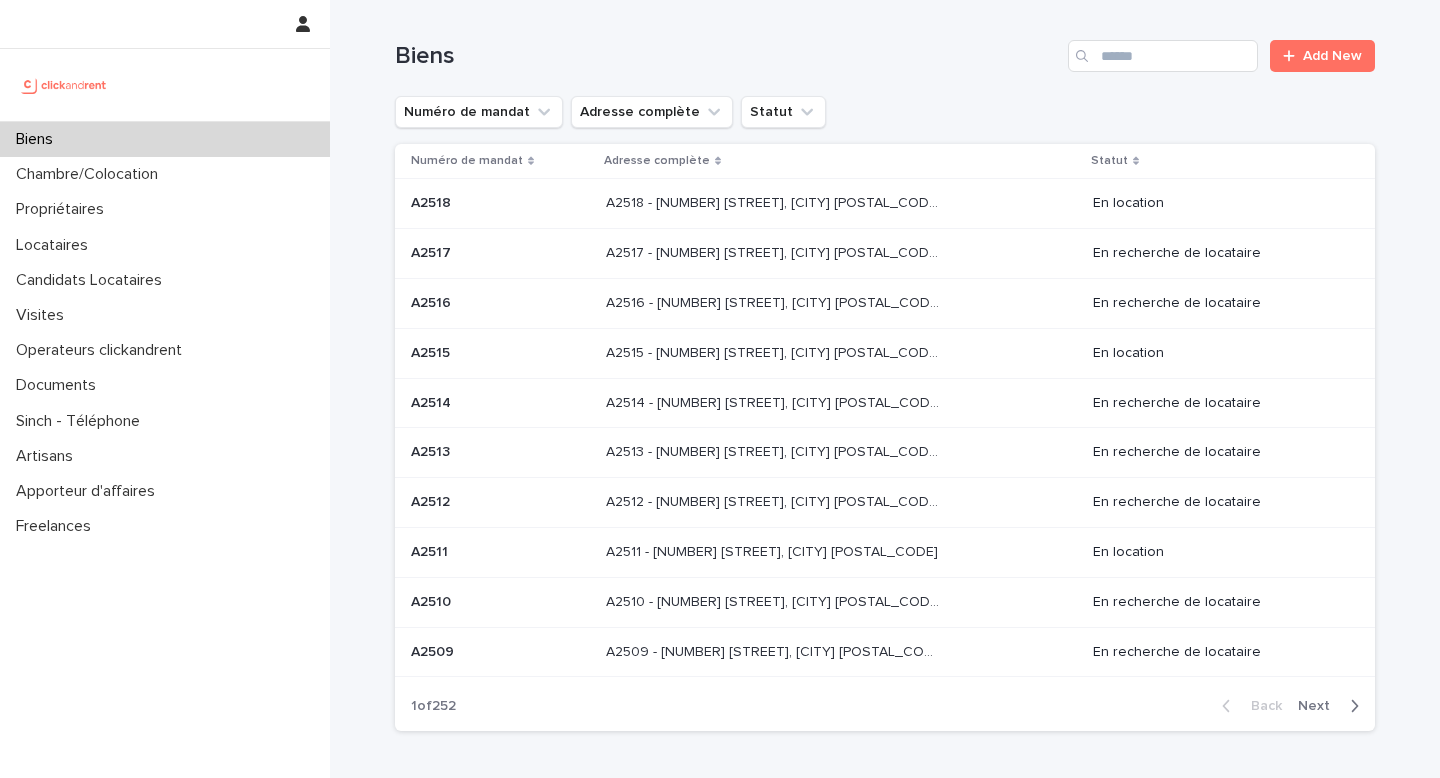 click on "Biens Add New" at bounding box center [885, 48] 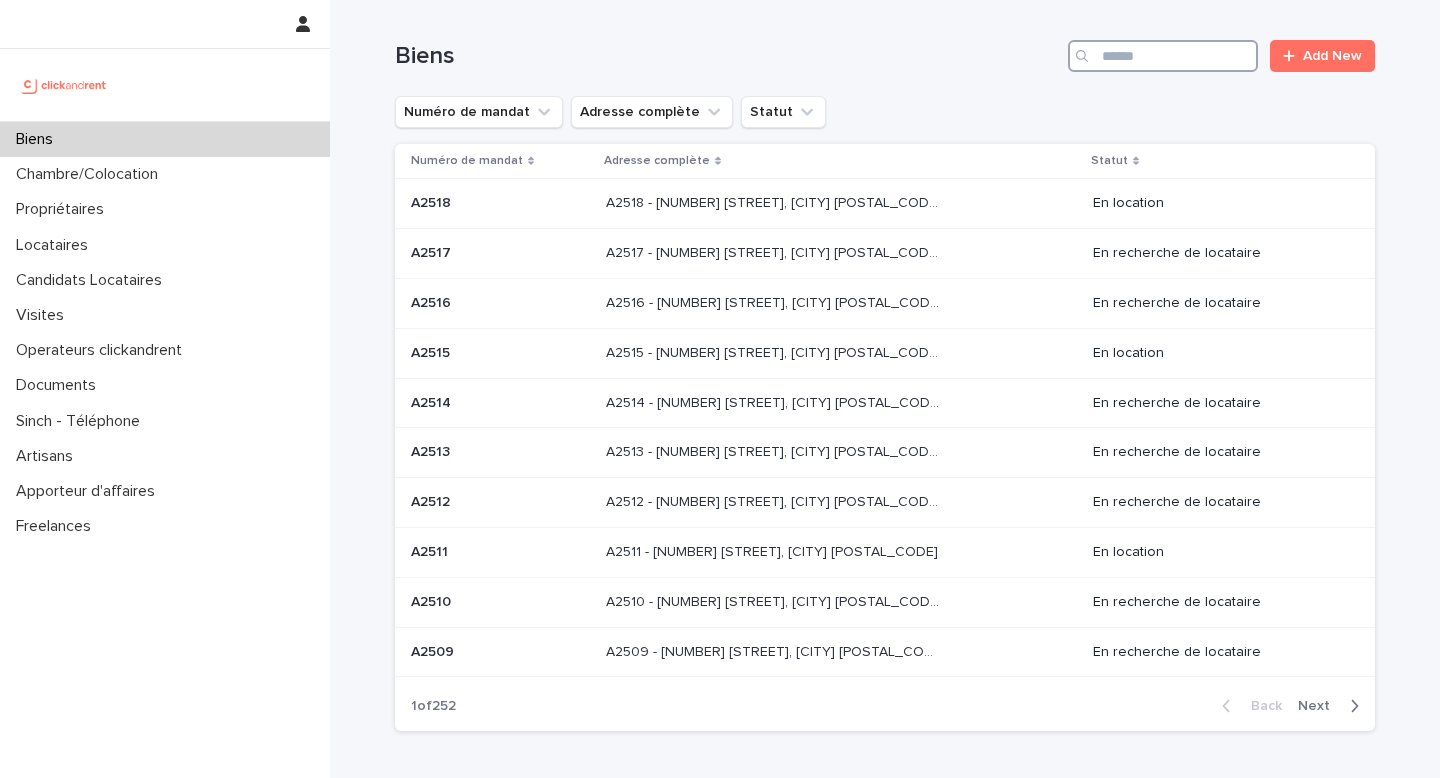 click at bounding box center (1163, 56) 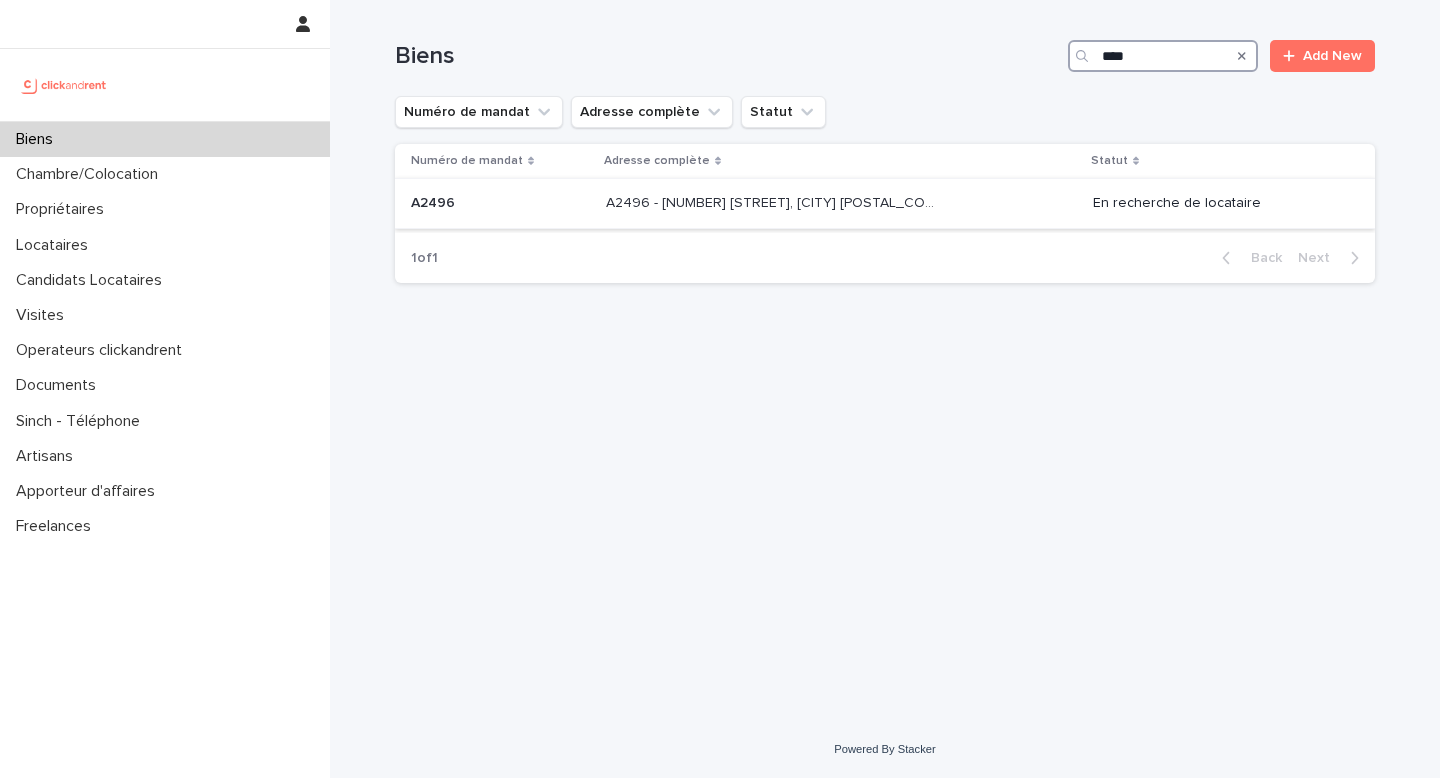 type on "****" 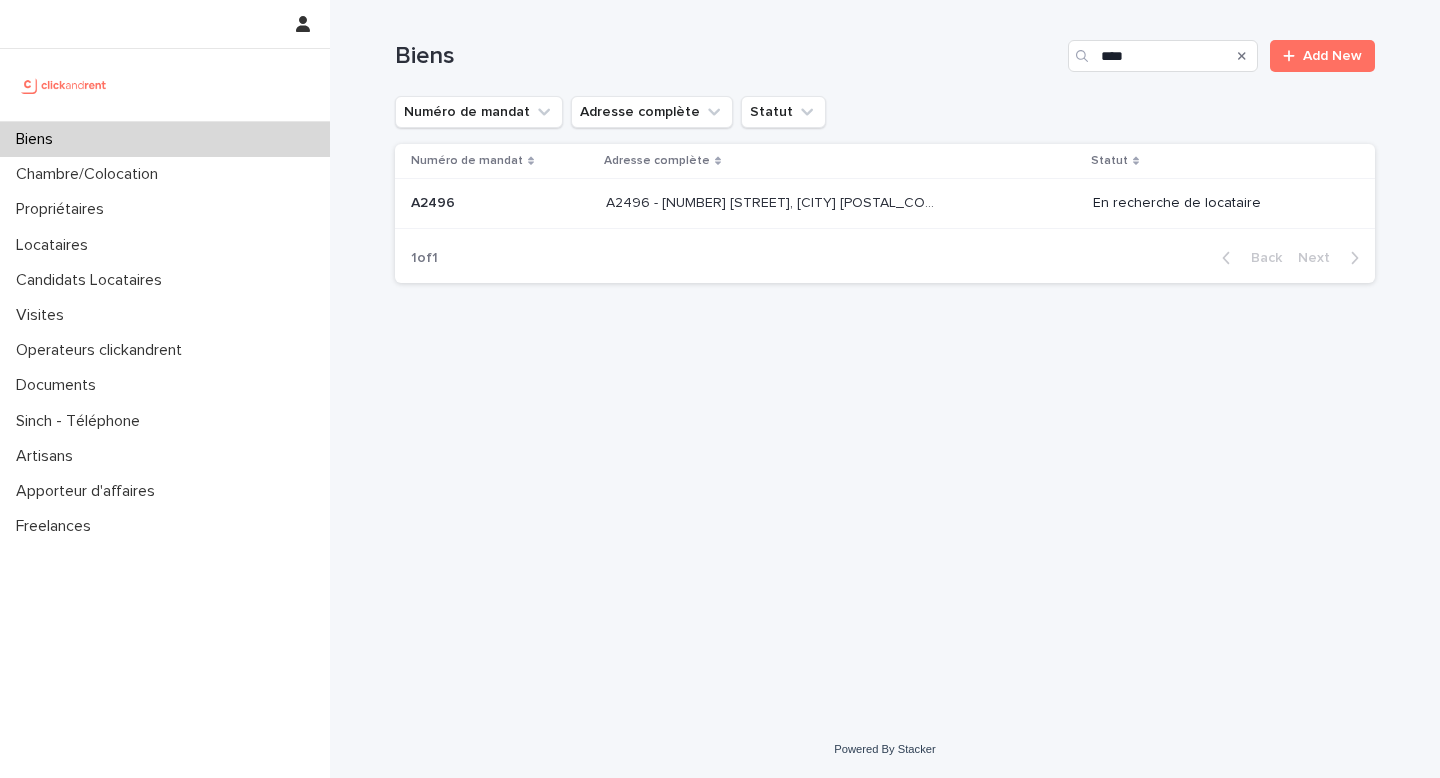 click on "A2496 - [NUMBER] [STREET], [CITY] [POSTAL_CODE] A2496 - [NUMBER] [STREET], [CITY] [POSTAL_CODE]" at bounding box center (841, 204) 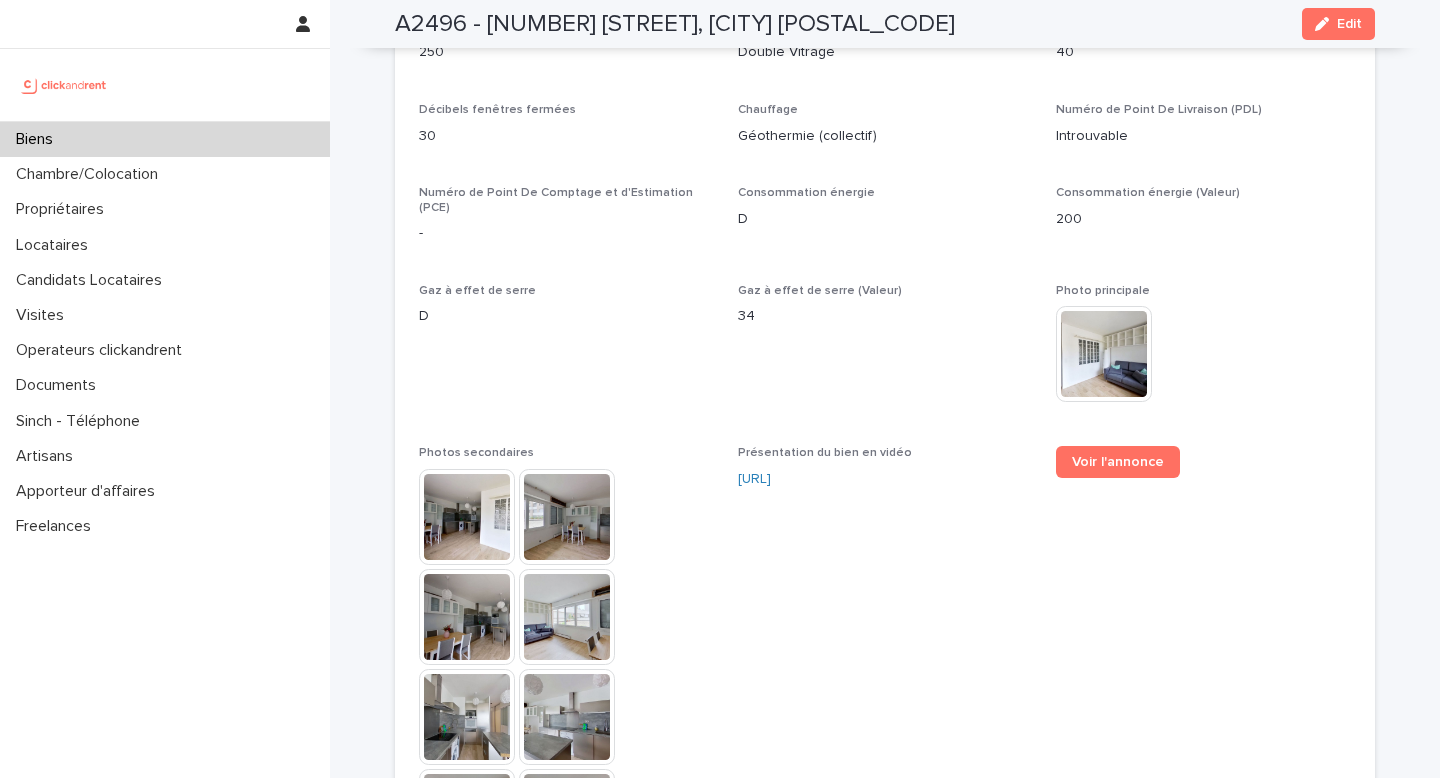 scroll, scrollTop: 5291, scrollLeft: 0, axis: vertical 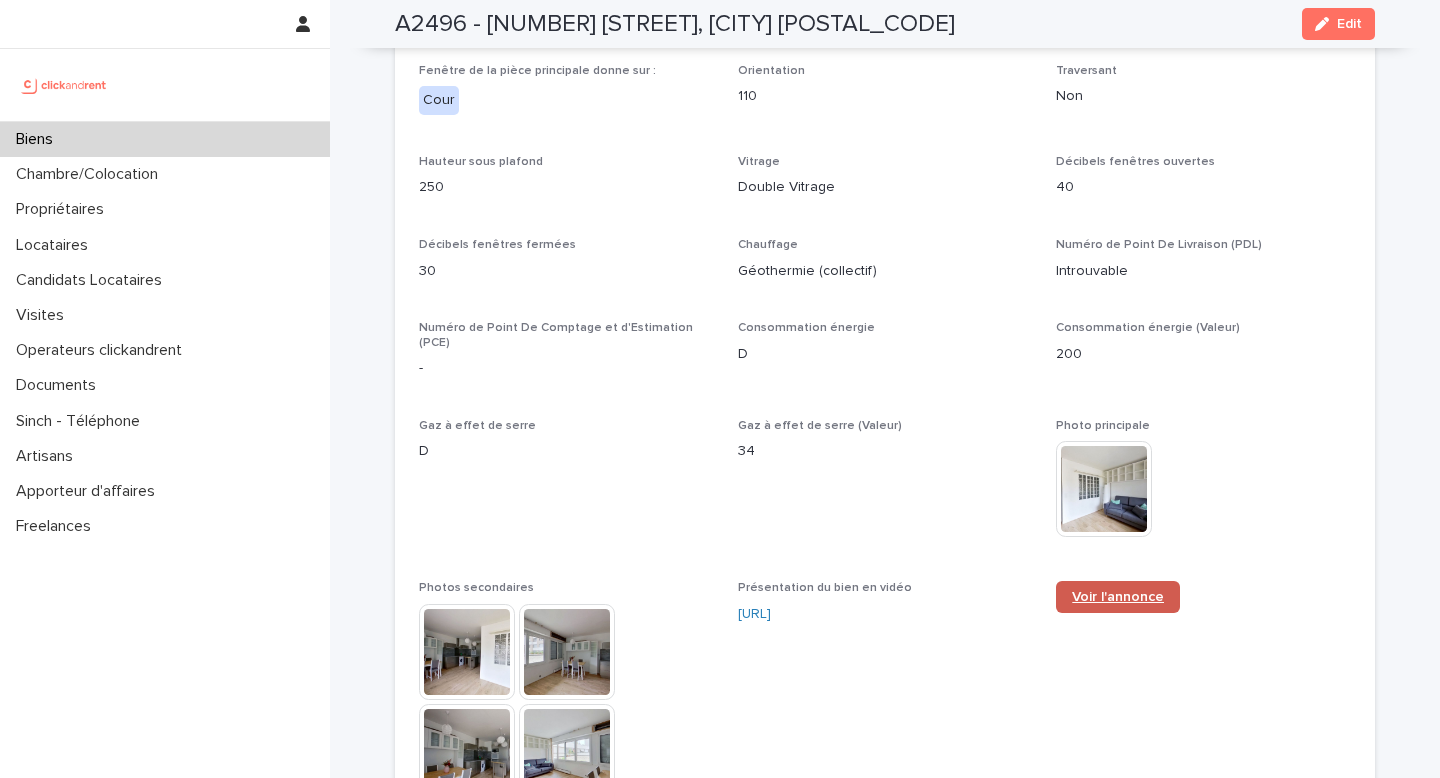 click on "Voir l'annonce" at bounding box center [1118, 597] 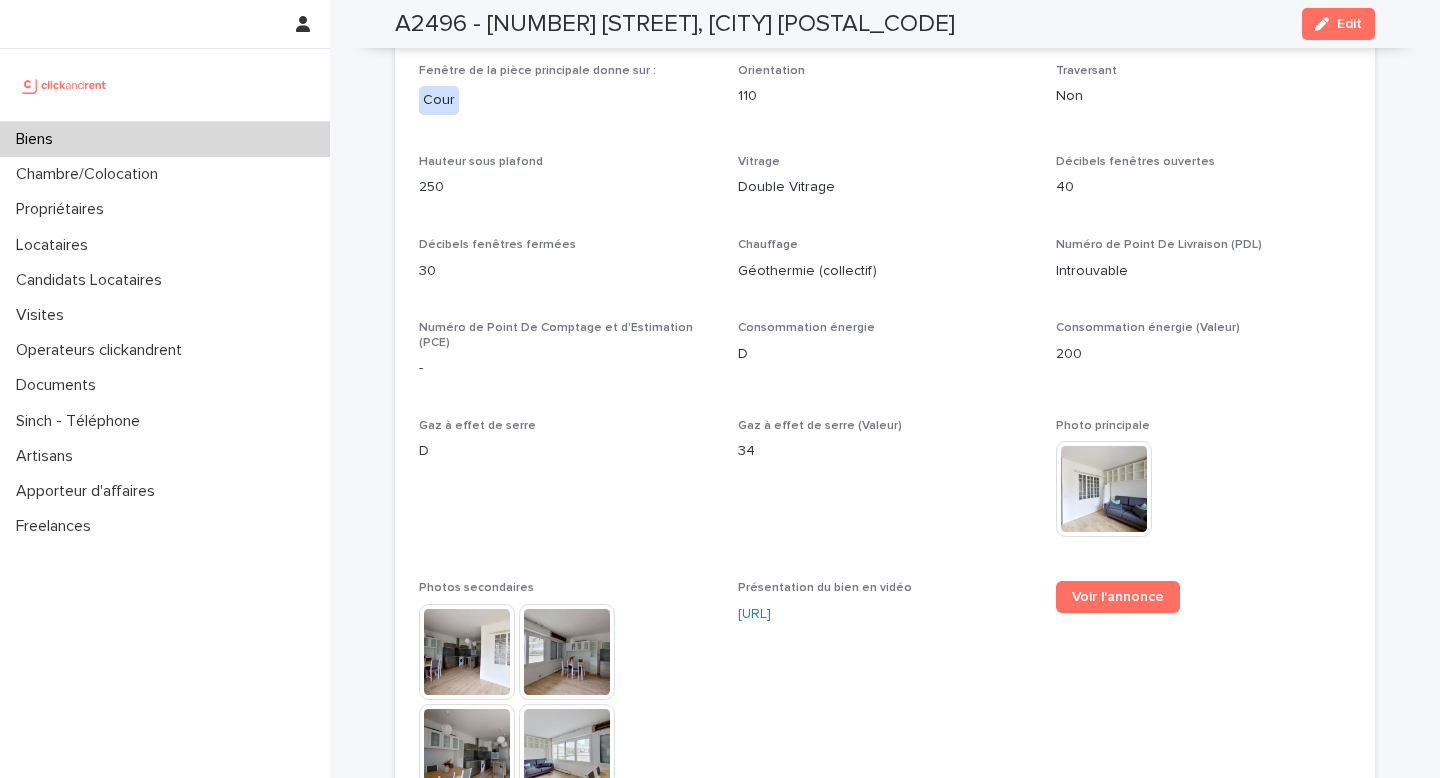 click on "Biens" at bounding box center [165, 139] 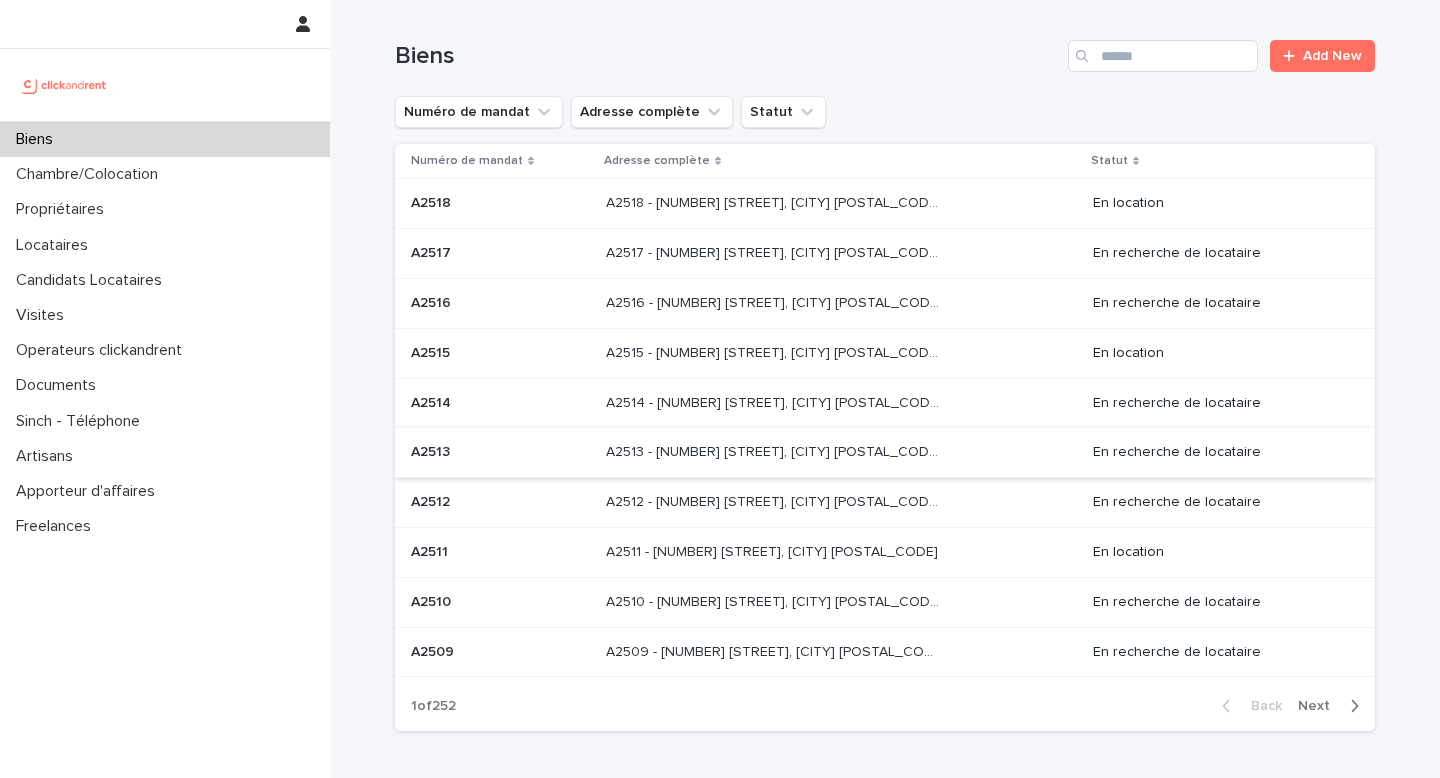scroll, scrollTop: 127, scrollLeft: 0, axis: vertical 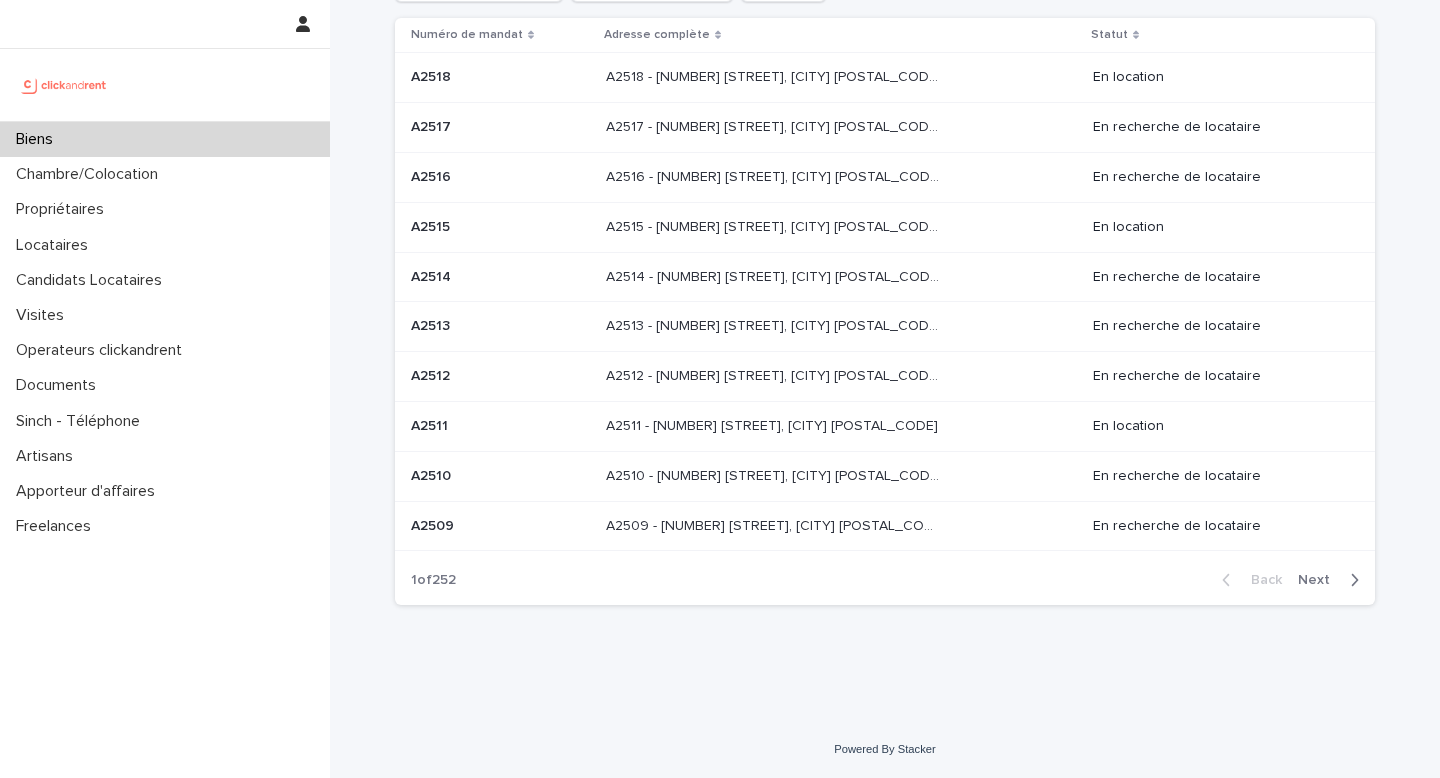 click on "Next" at bounding box center [1320, 580] 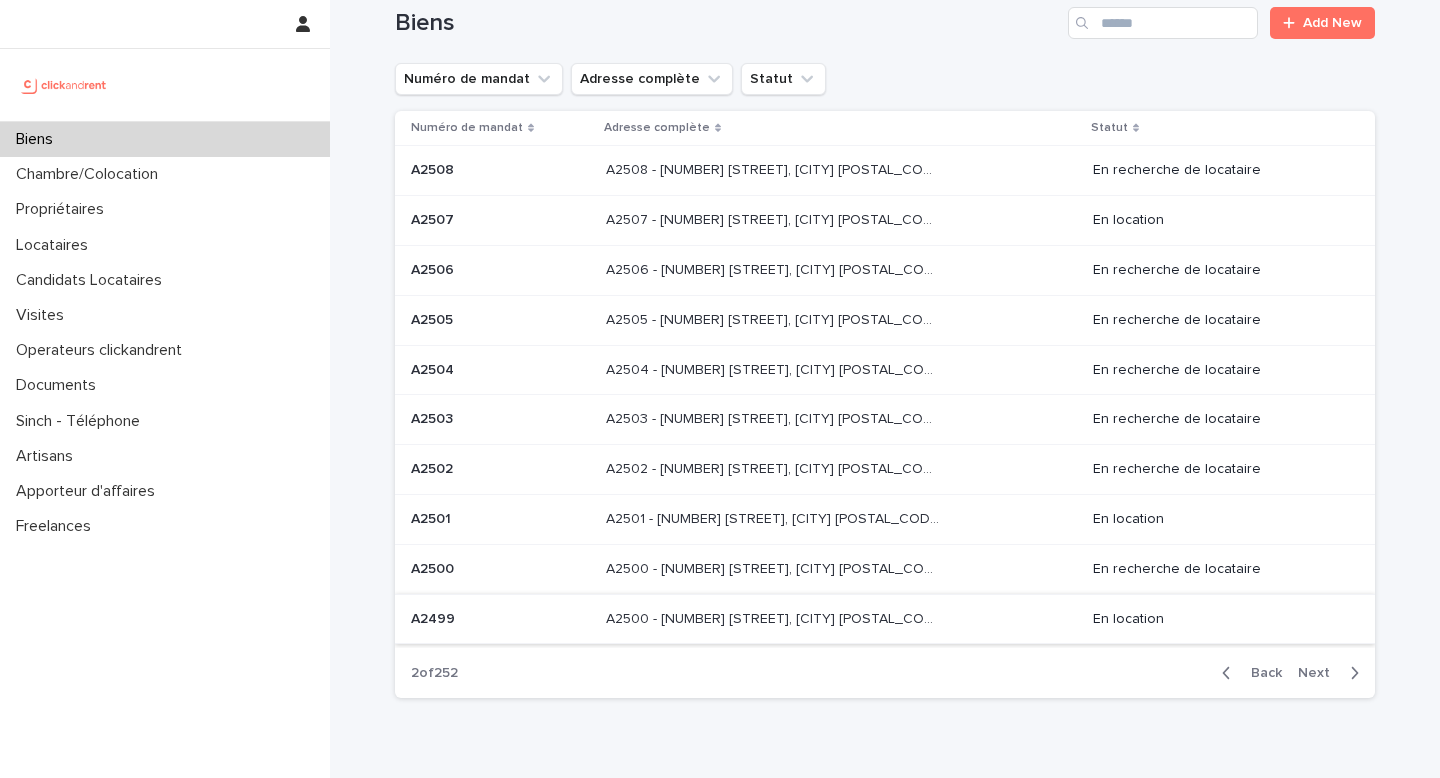 scroll, scrollTop: 0, scrollLeft: 0, axis: both 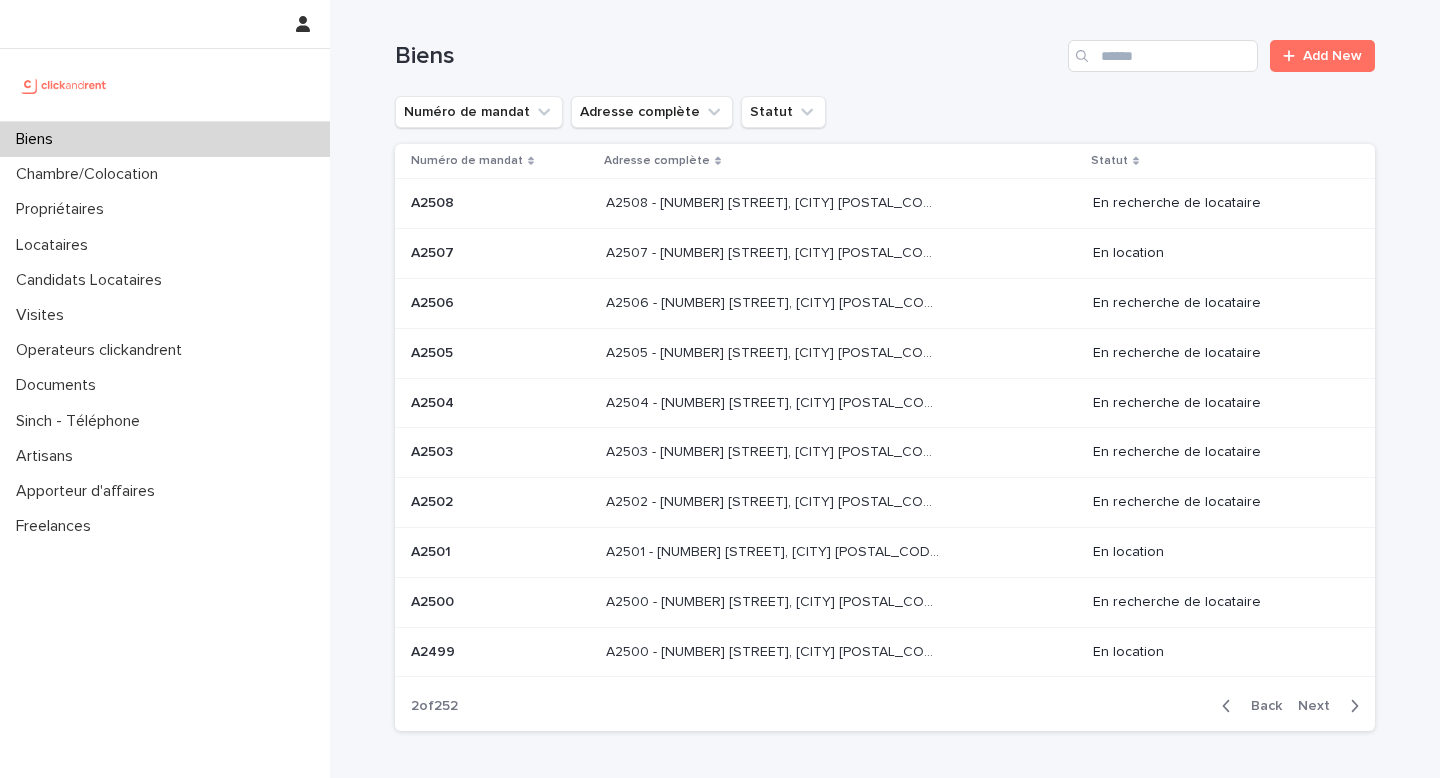 click on "A2502 - [NUMBER] [STREET], [CITY] [POSTAL_CODE]" at bounding box center (774, 500) 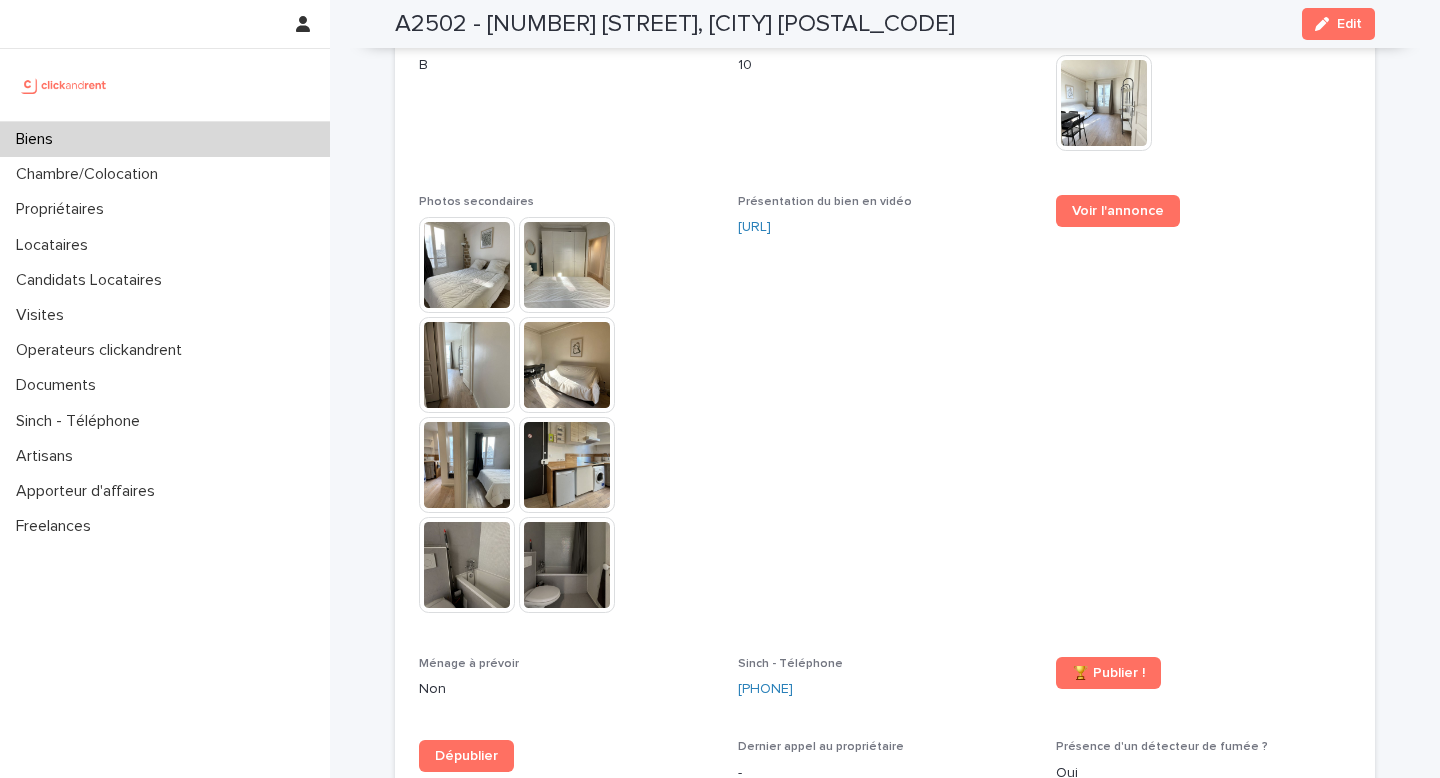 scroll, scrollTop: 4964, scrollLeft: 0, axis: vertical 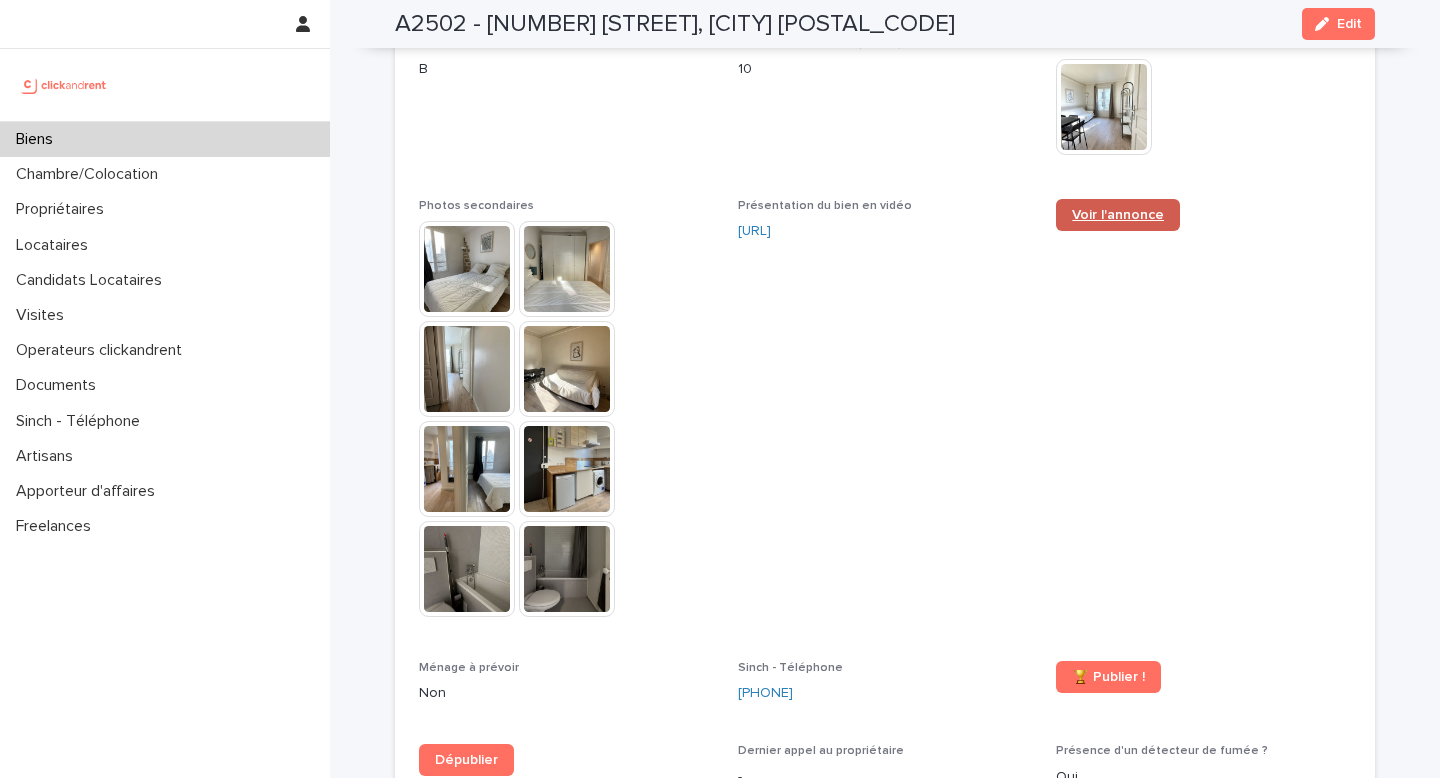 click on "Voir l'annonce" at bounding box center (1118, 215) 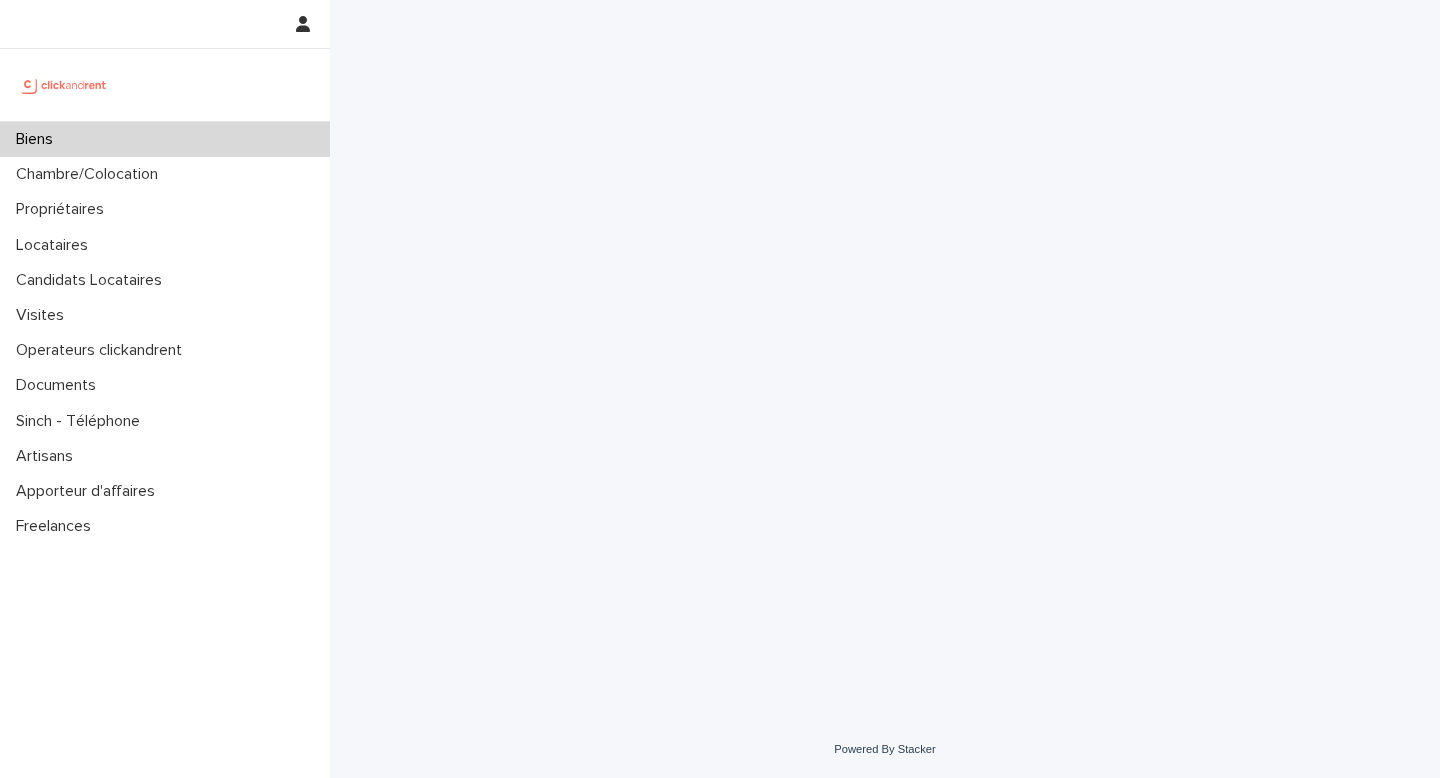 scroll, scrollTop: 0, scrollLeft: 0, axis: both 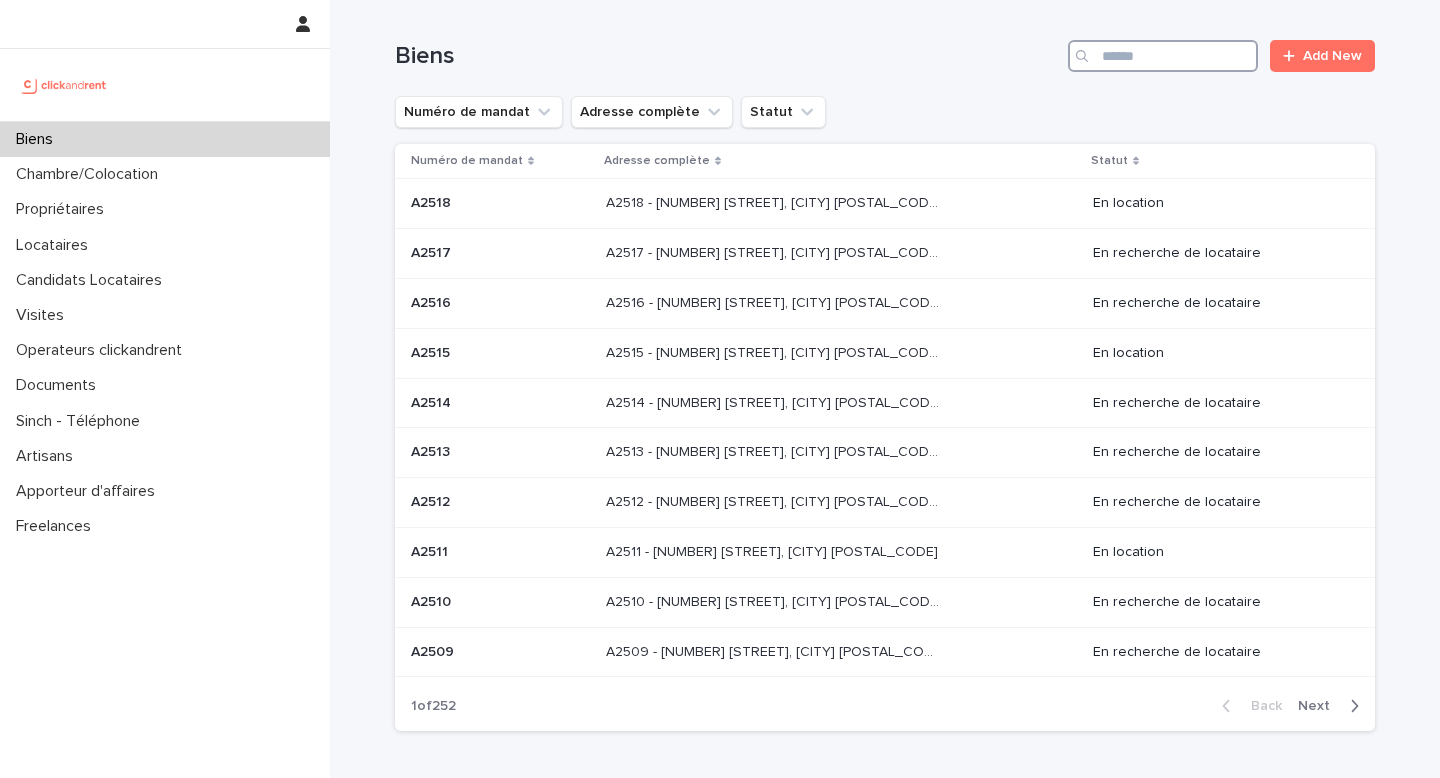 click at bounding box center [1163, 56] 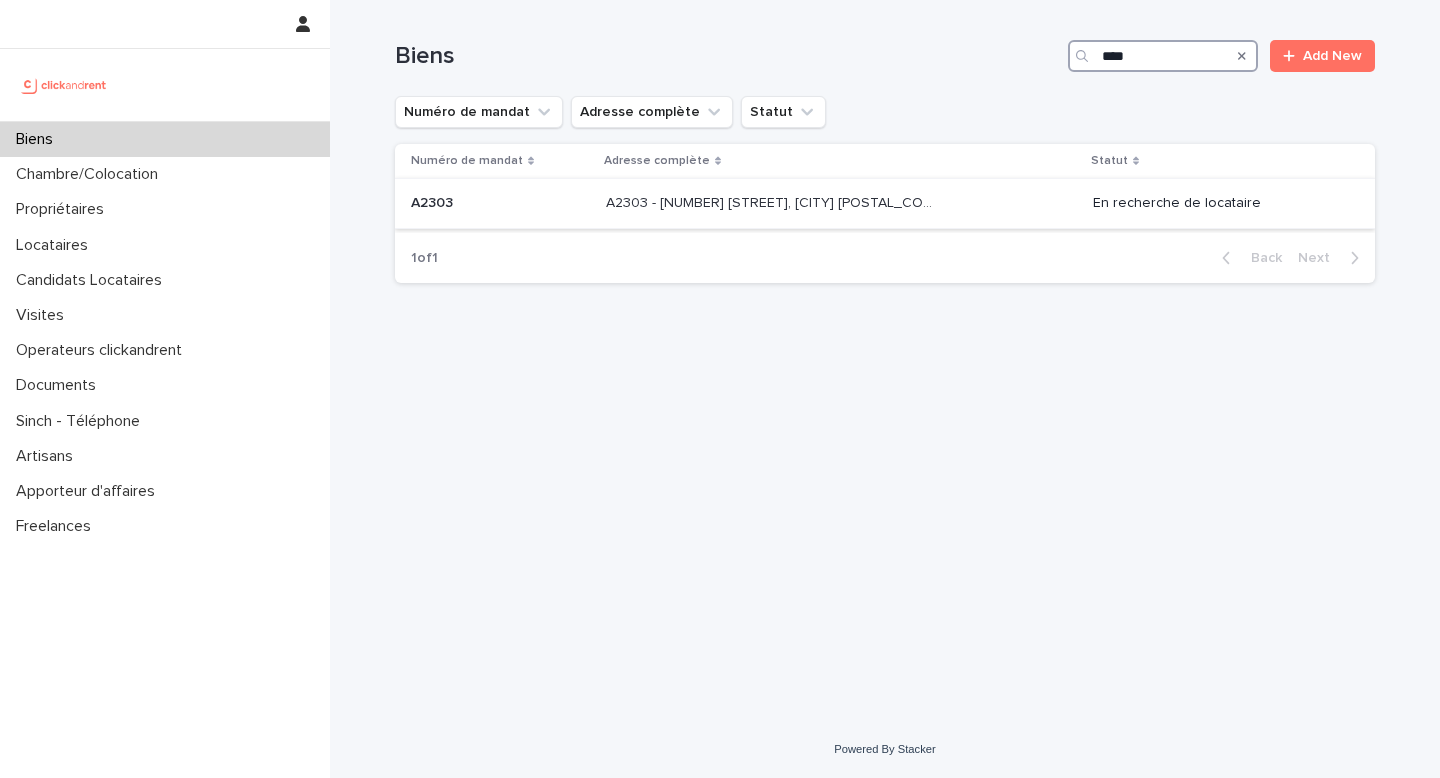 type on "****" 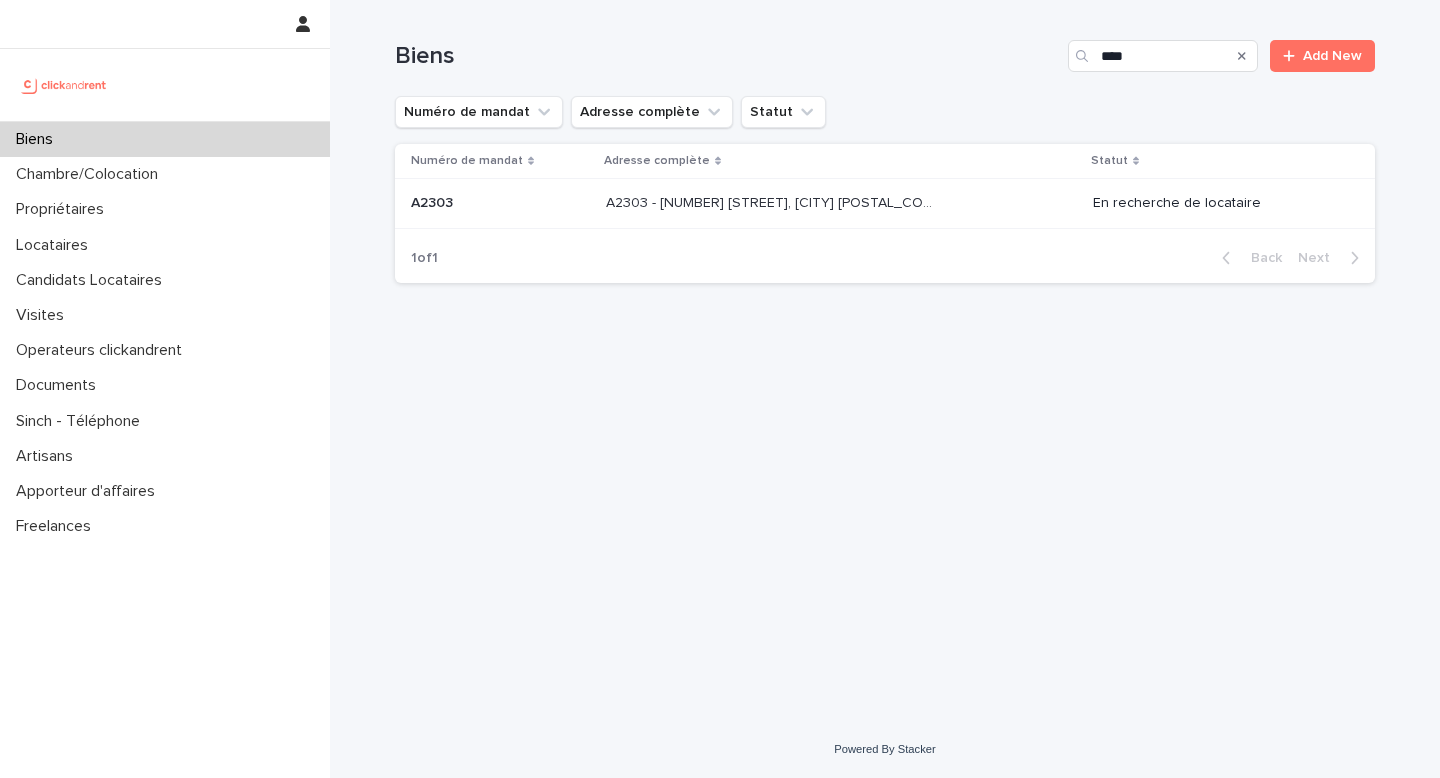 click on "A2303 - 49 rue de la Tranchée,  Montreuil 93100 A2303 - 49 rue de la Tranchée,  Montreuil 93100" at bounding box center (841, 203) 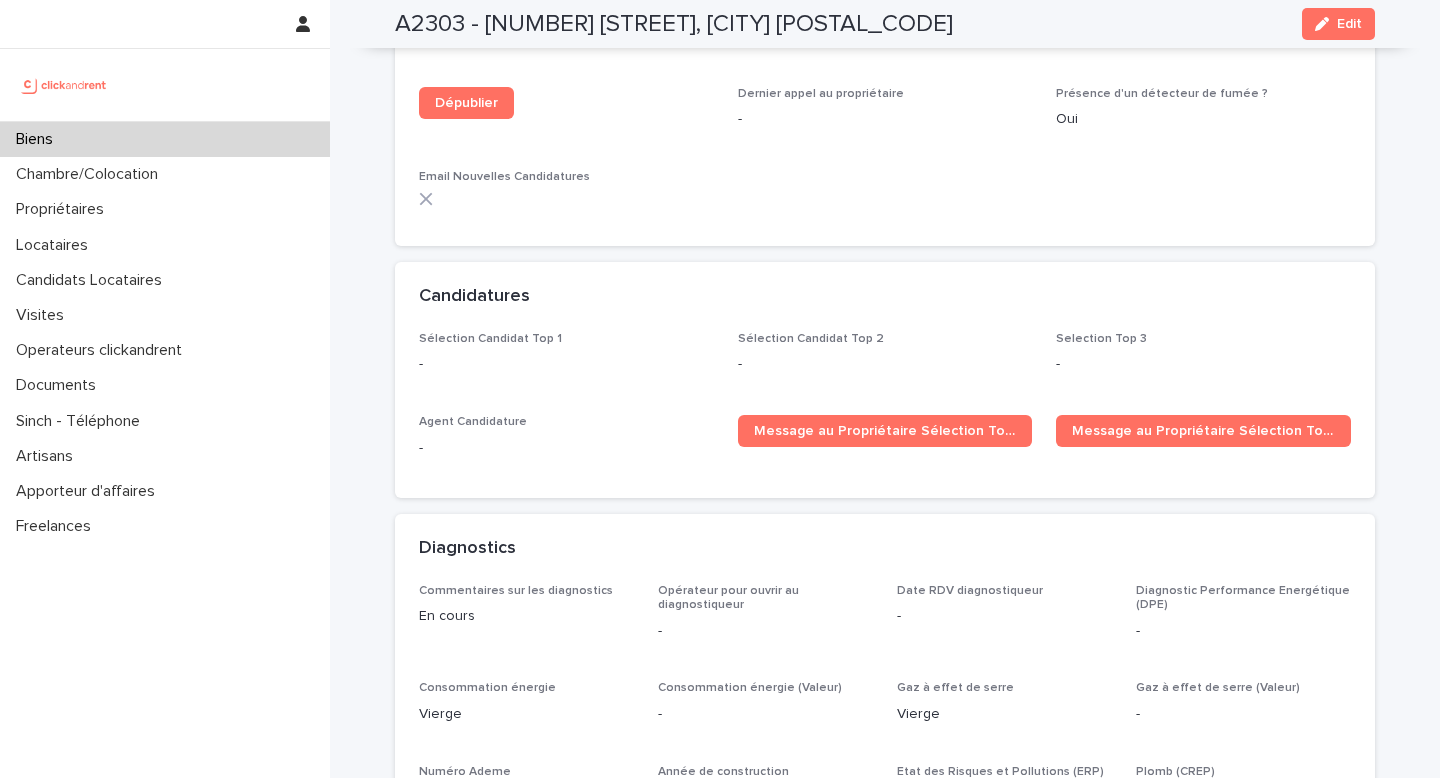 scroll, scrollTop: 6104, scrollLeft: 0, axis: vertical 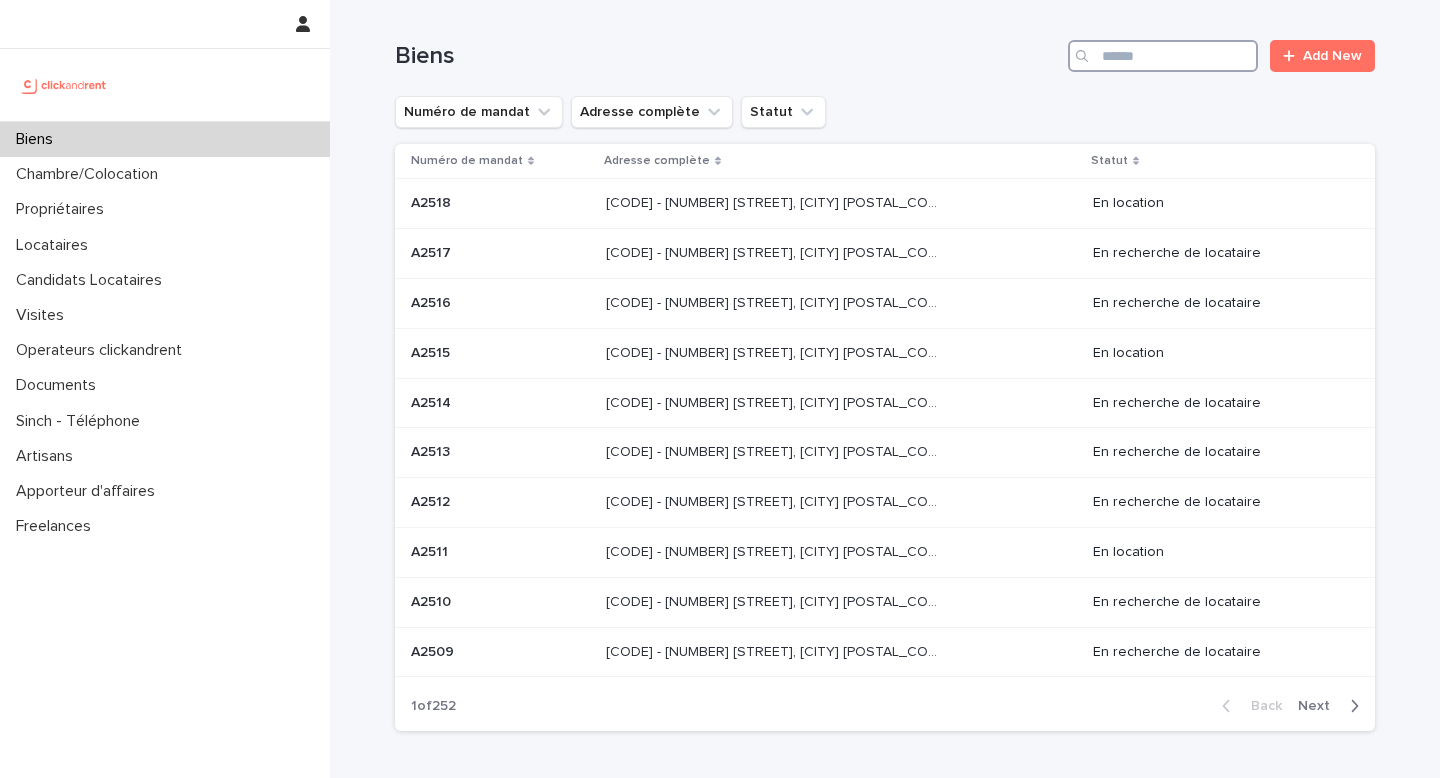 click at bounding box center (1163, 56) 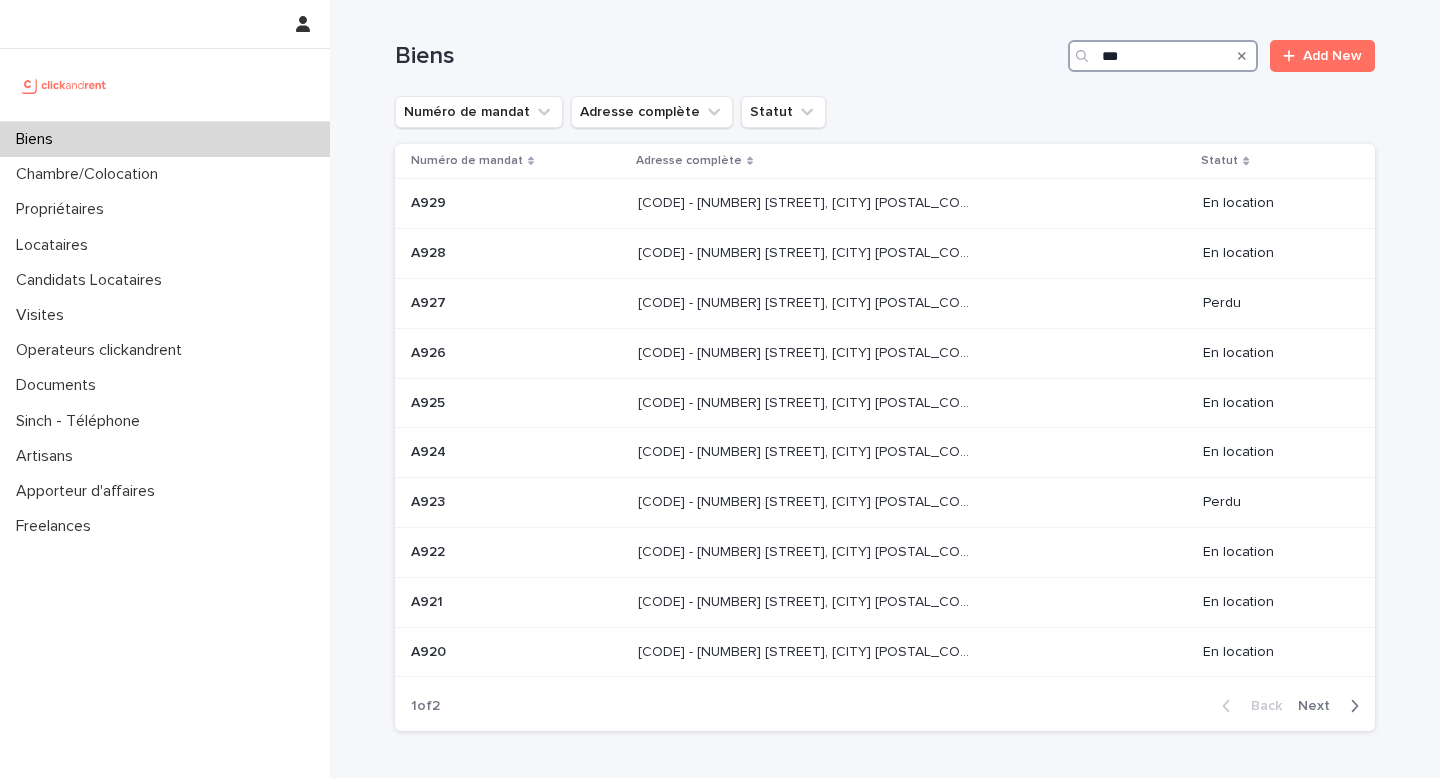 type on "***" 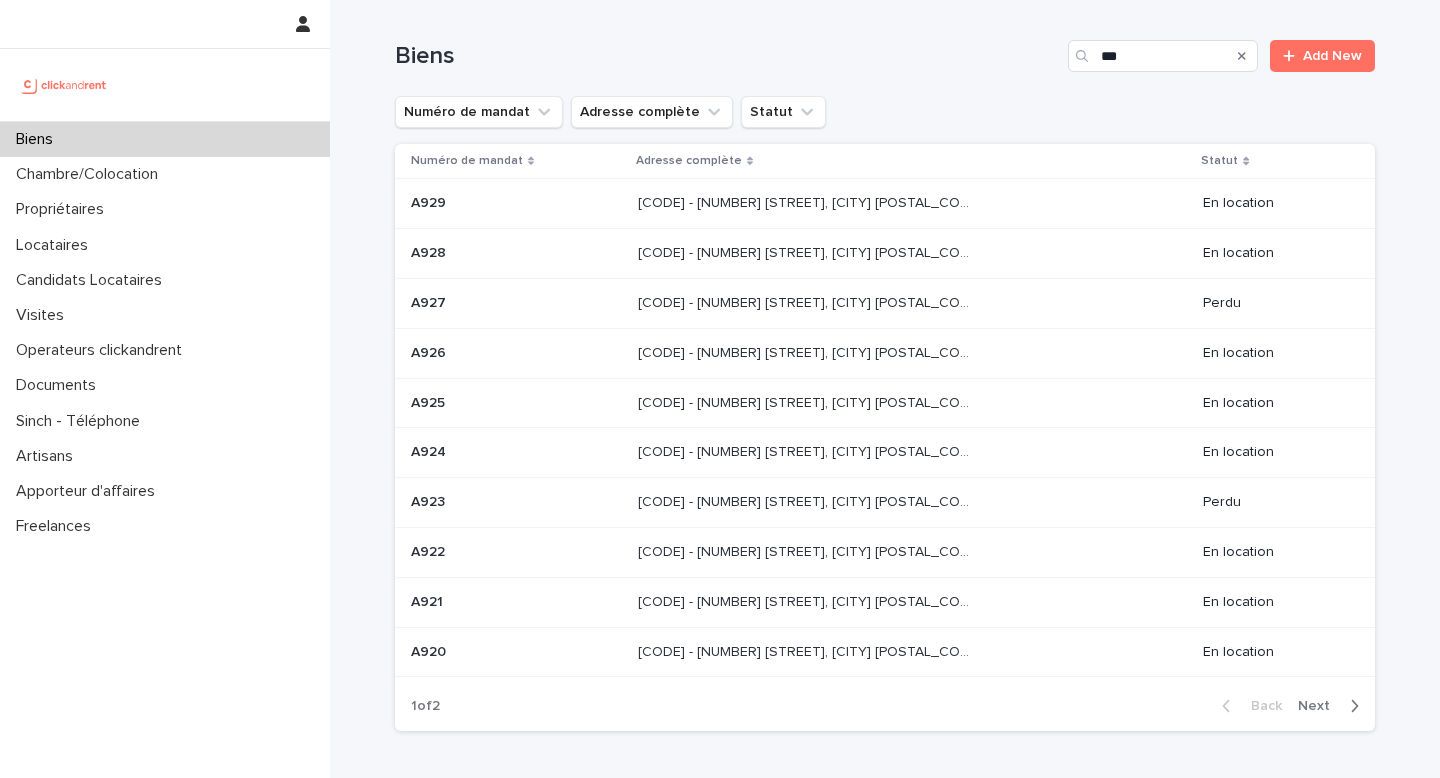 click on "Next" at bounding box center (1320, 706) 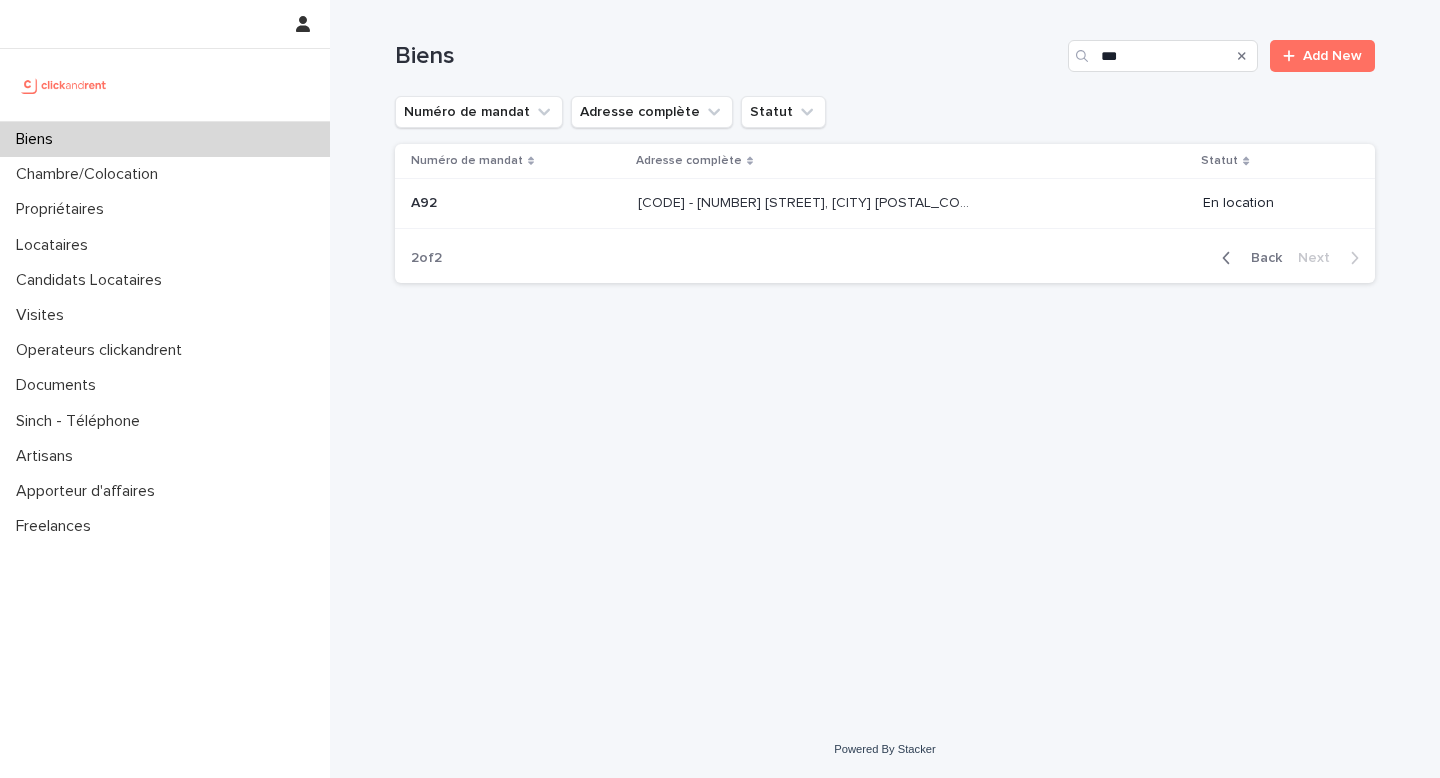 click on "A92 - 3 passage du Chemin de Fer,  Orsay 91400" at bounding box center [806, 201] 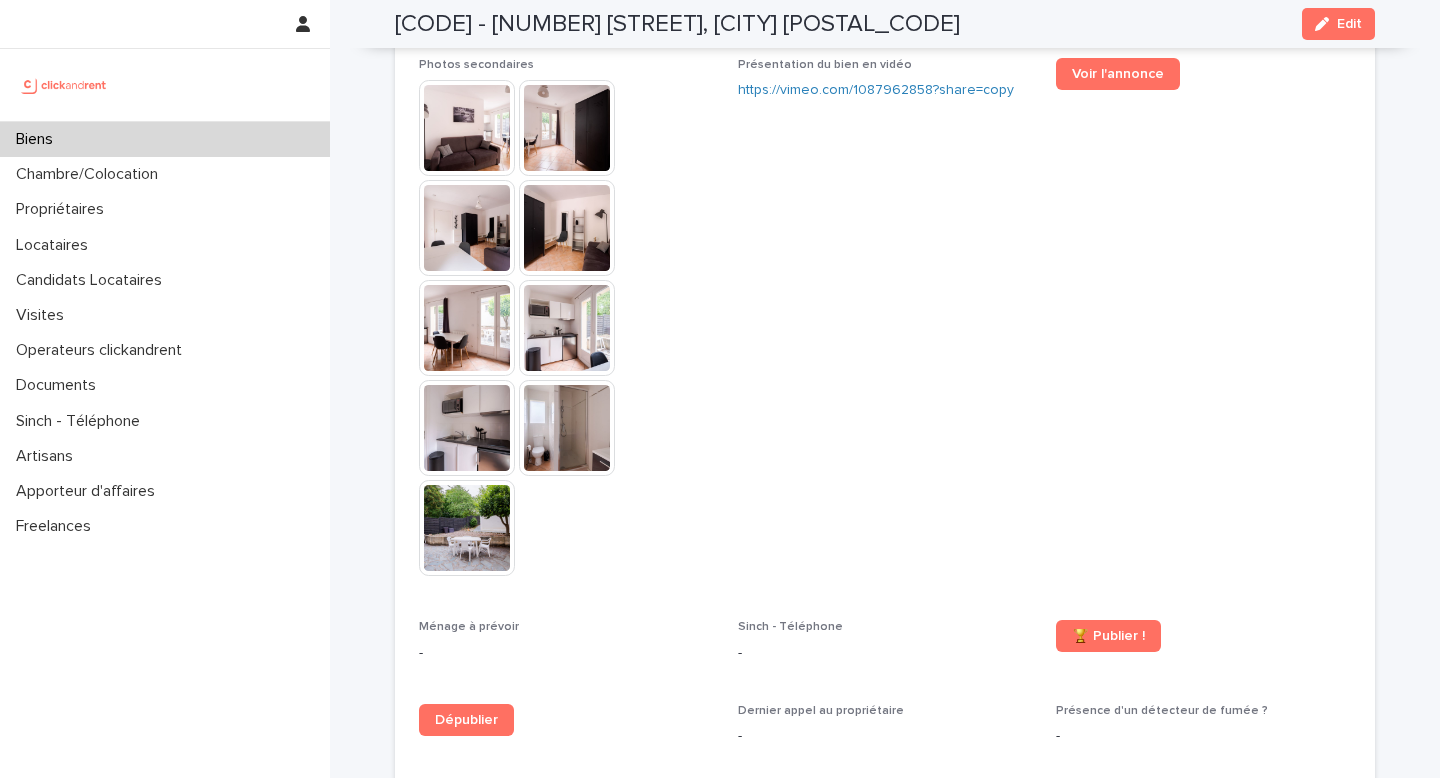 scroll, scrollTop: 5214, scrollLeft: 0, axis: vertical 